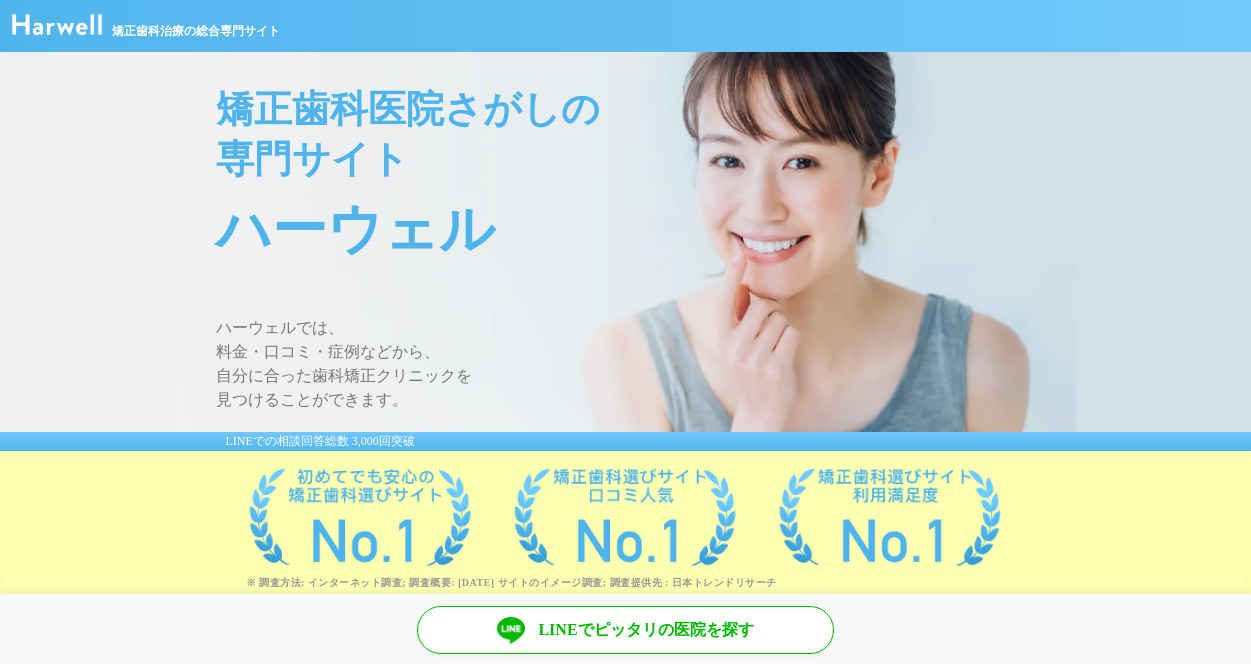 scroll, scrollTop: 0, scrollLeft: 0, axis: both 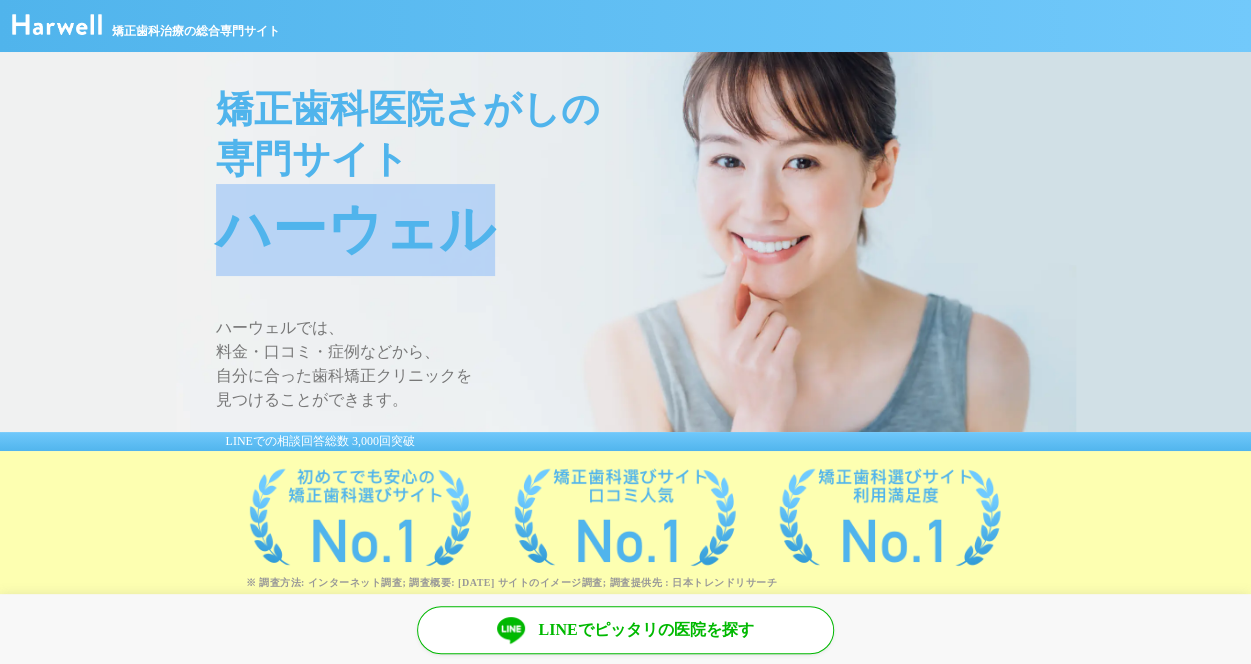 drag, startPoint x: 495, startPoint y: 230, endPoint x: 233, endPoint y: 235, distance: 262.0477 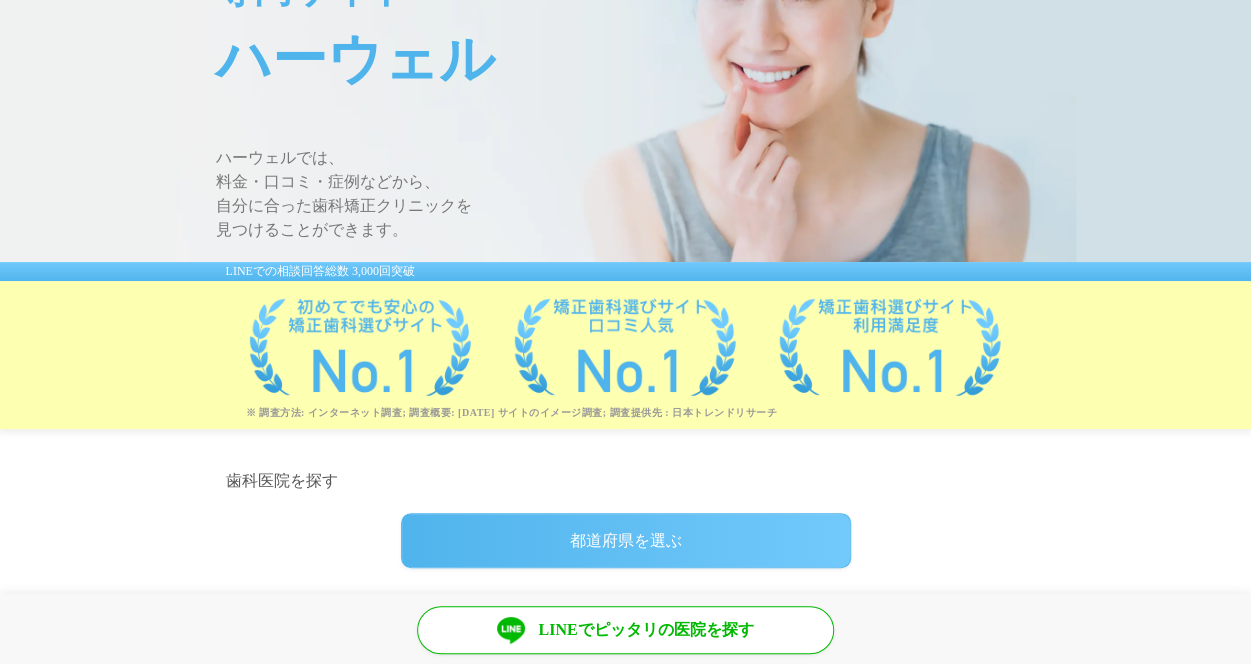 scroll, scrollTop: 0, scrollLeft: 0, axis: both 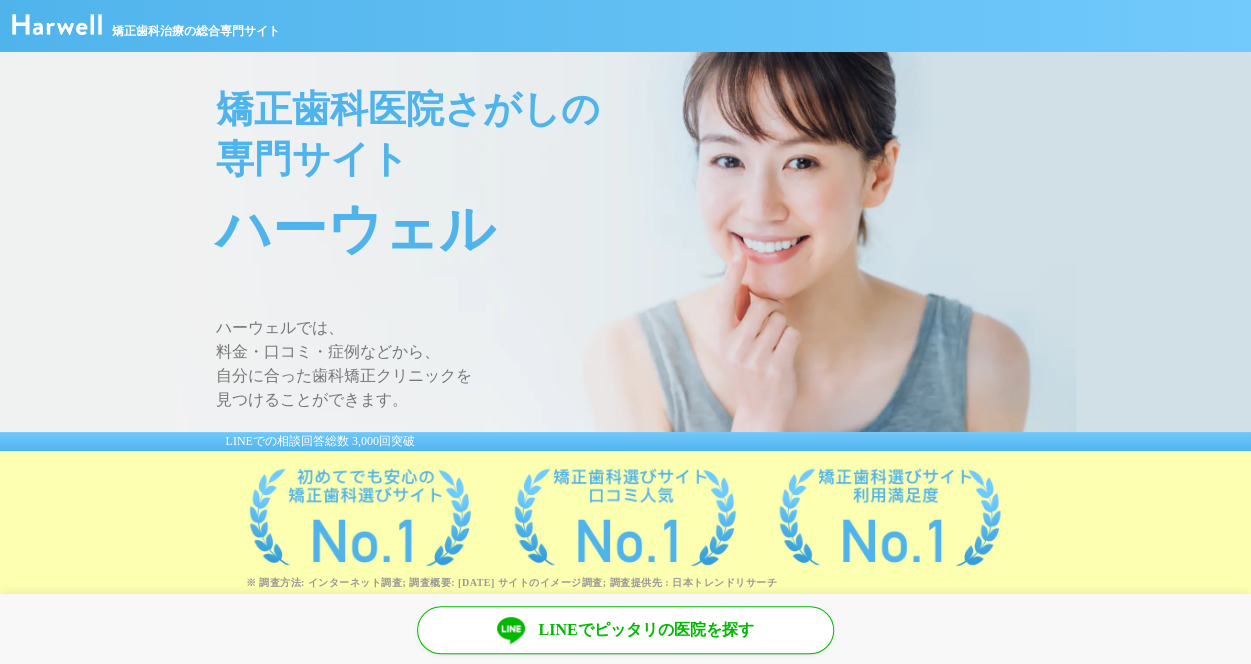 click on "矯正歯科医院さがしの 専門サイト ハーウェル ハーウェルでは、 料金・口コミ・症例などから、 自分に合った歯科矯正クリニックを 見つけることができます。 LINEでの相談回答総数 3,000回突破 ※ 調査方法: インターネット調査; 調査概要: [DATE] サイトのイメージ調査; 調査提供先 : 日本トレンドリサーチ" at bounding box center (625, 325) 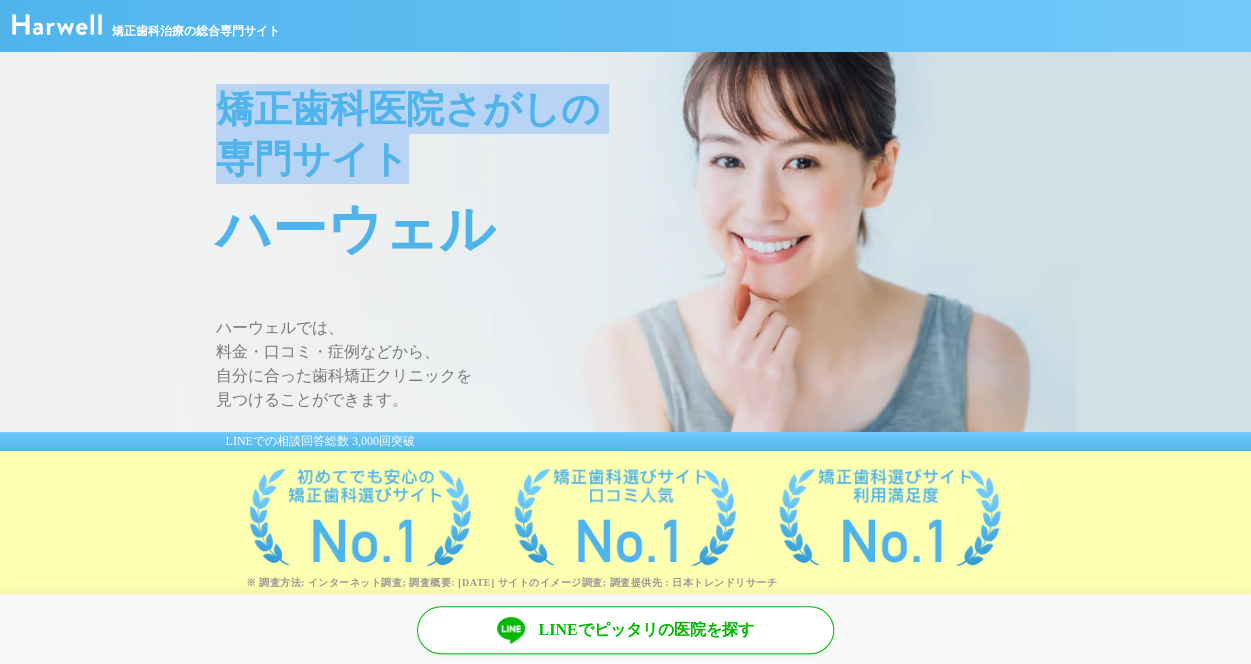 drag, startPoint x: 412, startPoint y: 158, endPoint x: 203, endPoint y: 124, distance: 211.7475 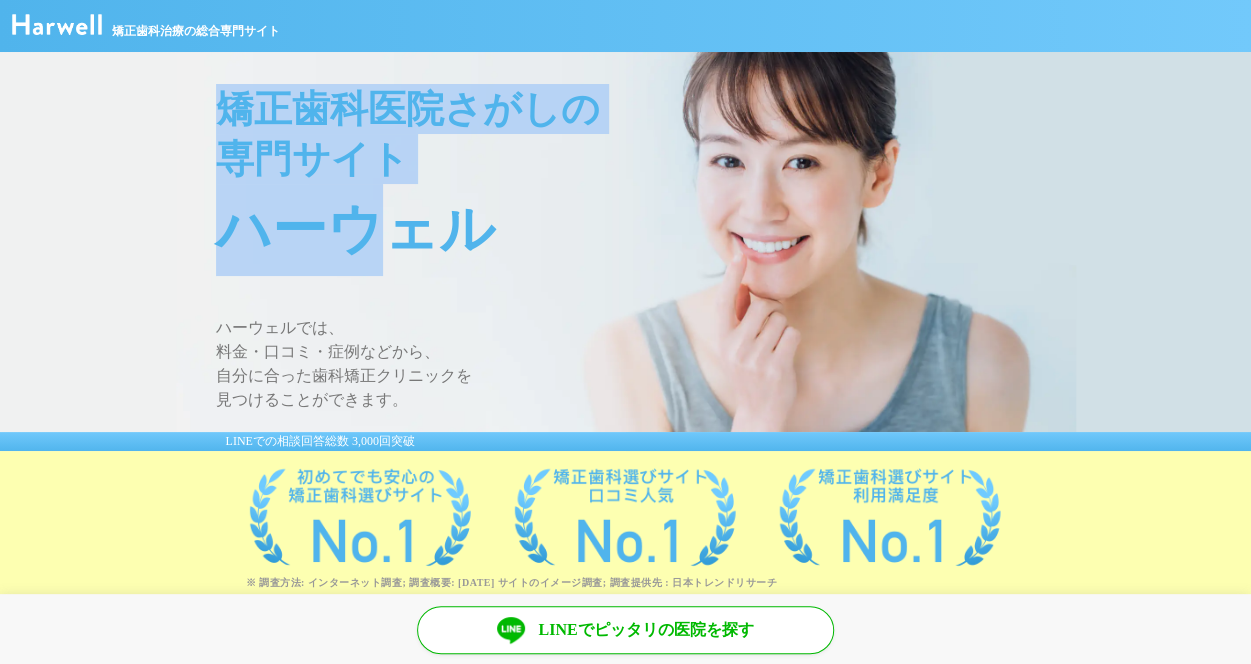drag, startPoint x: 211, startPoint y: 119, endPoint x: 407, endPoint y: 186, distance: 207.13522 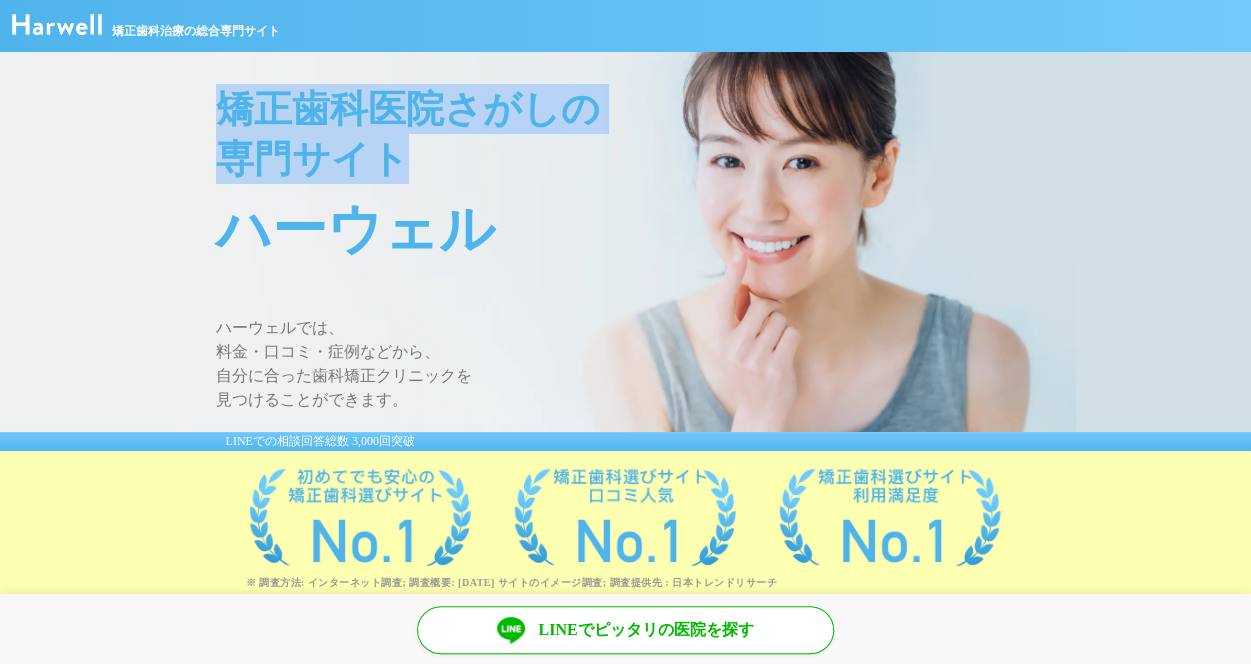 drag, startPoint x: 418, startPoint y: 177, endPoint x: 212, endPoint y: 117, distance: 214.56001 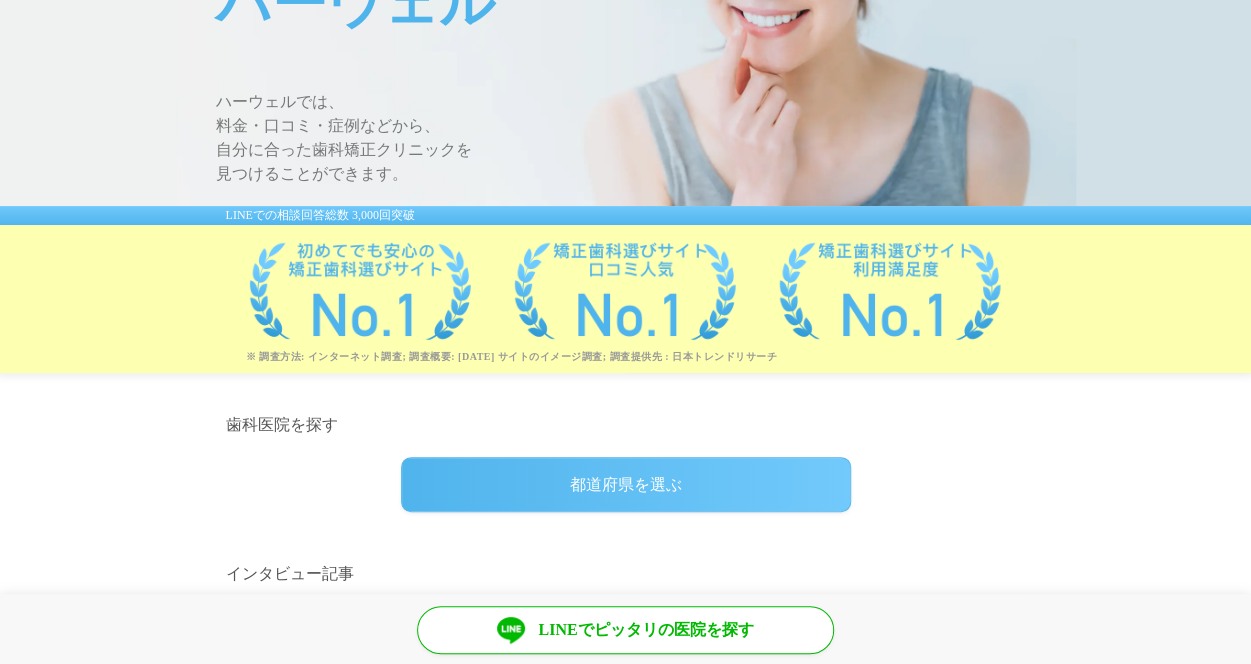 scroll, scrollTop: 0, scrollLeft: 0, axis: both 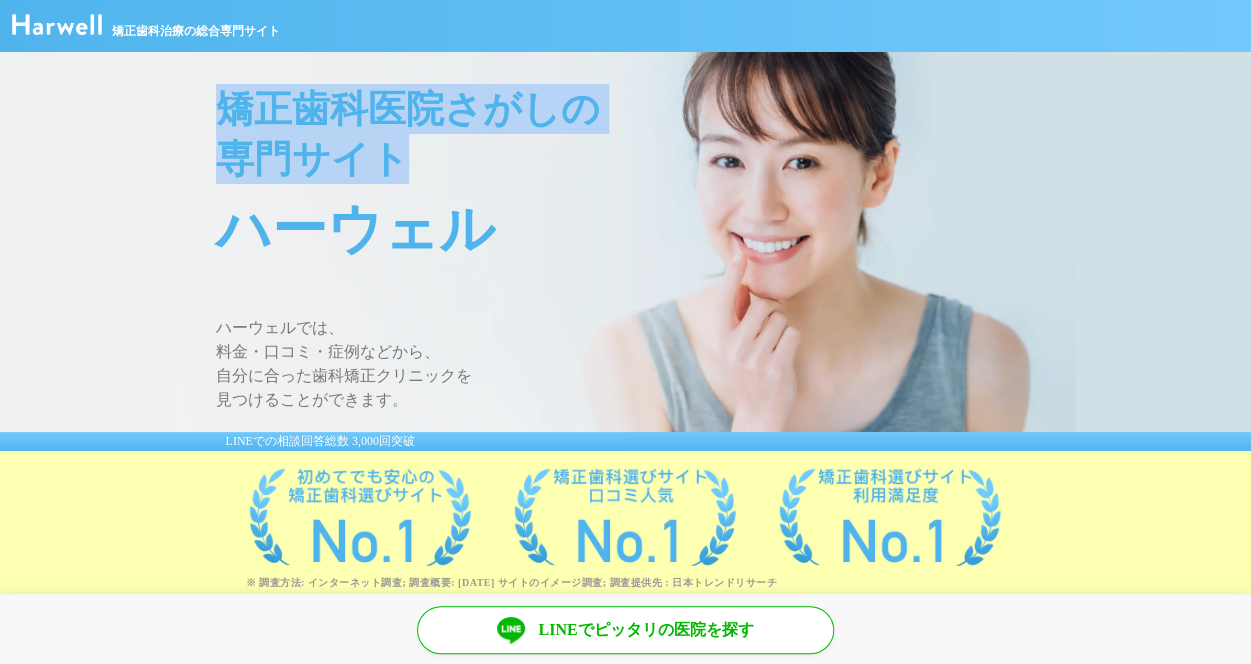 drag, startPoint x: 397, startPoint y: 172, endPoint x: 228, endPoint y: 121, distance: 176.52762 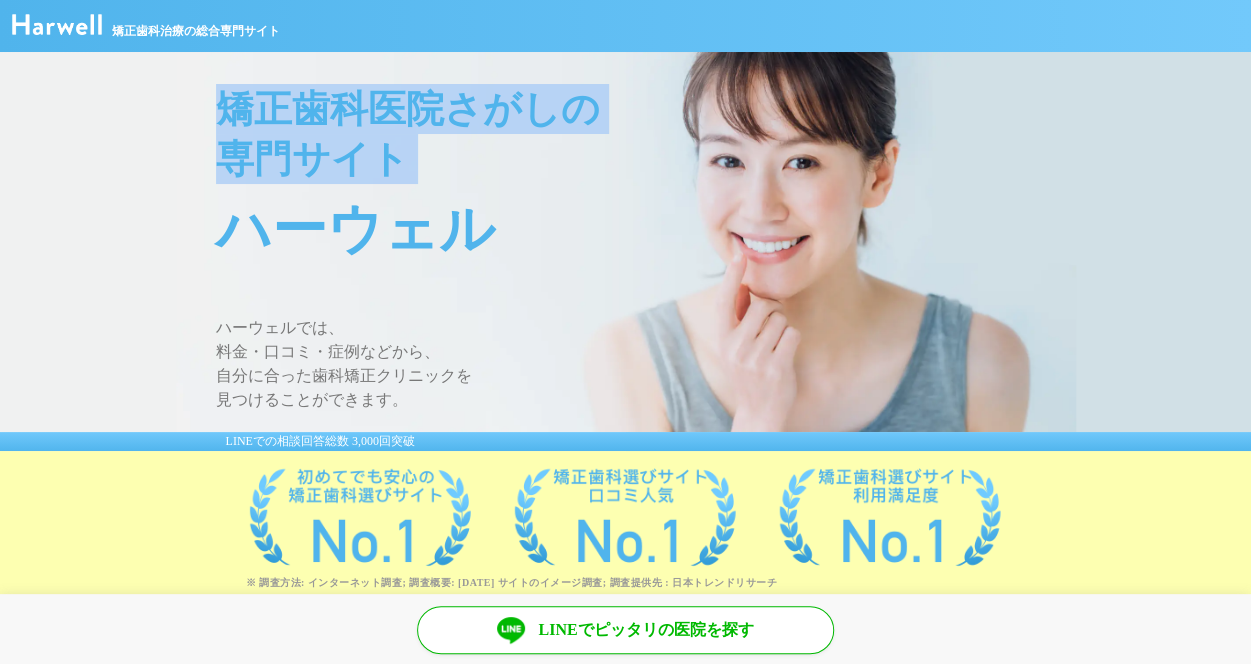 drag, startPoint x: 222, startPoint y: 115, endPoint x: 410, endPoint y: 165, distance: 194.53534 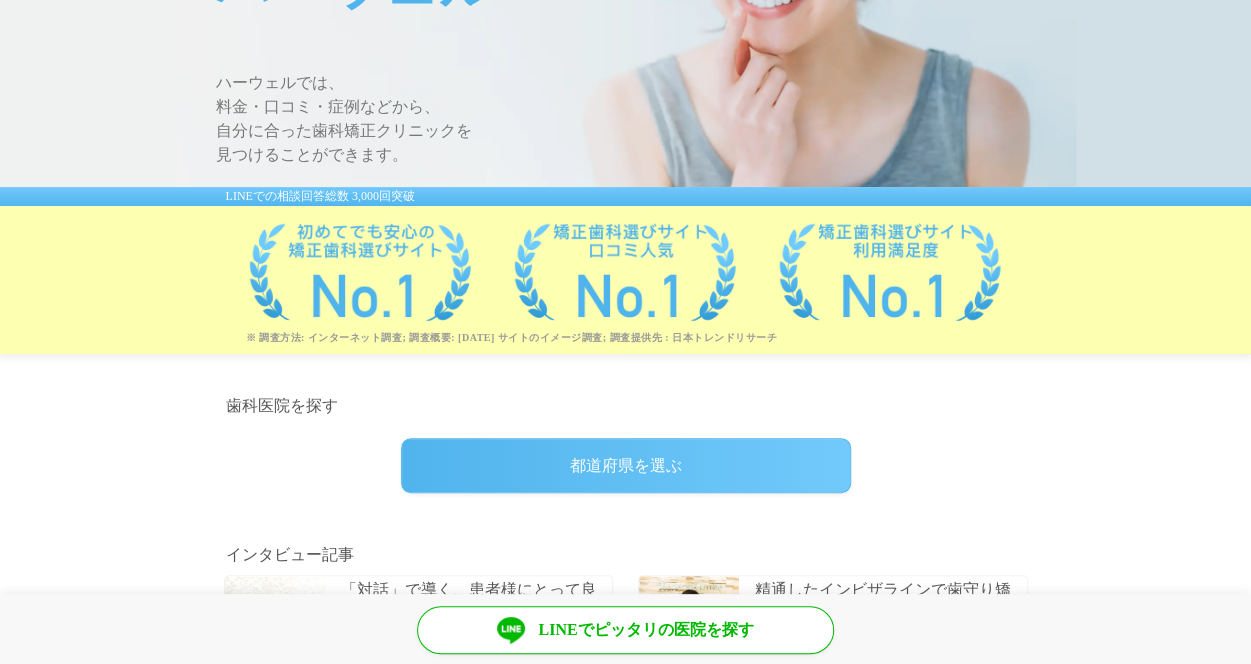 scroll, scrollTop: 0, scrollLeft: 0, axis: both 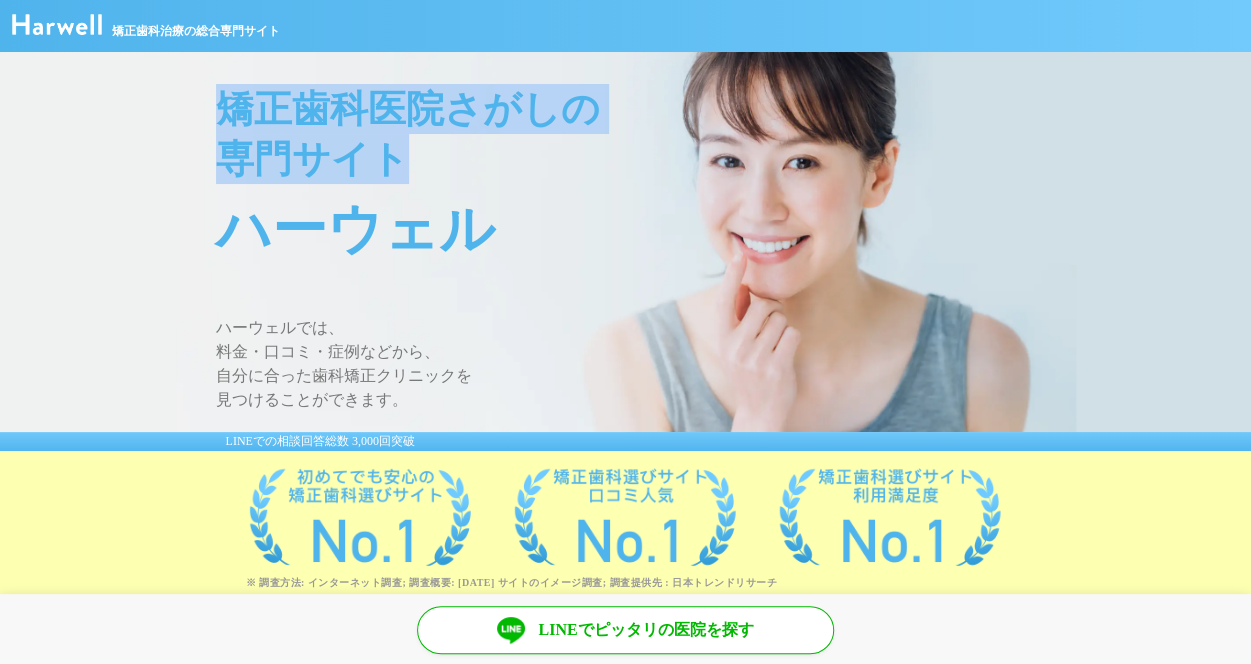 drag, startPoint x: 416, startPoint y: 161, endPoint x: 216, endPoint y: 118, distance: 204.57028 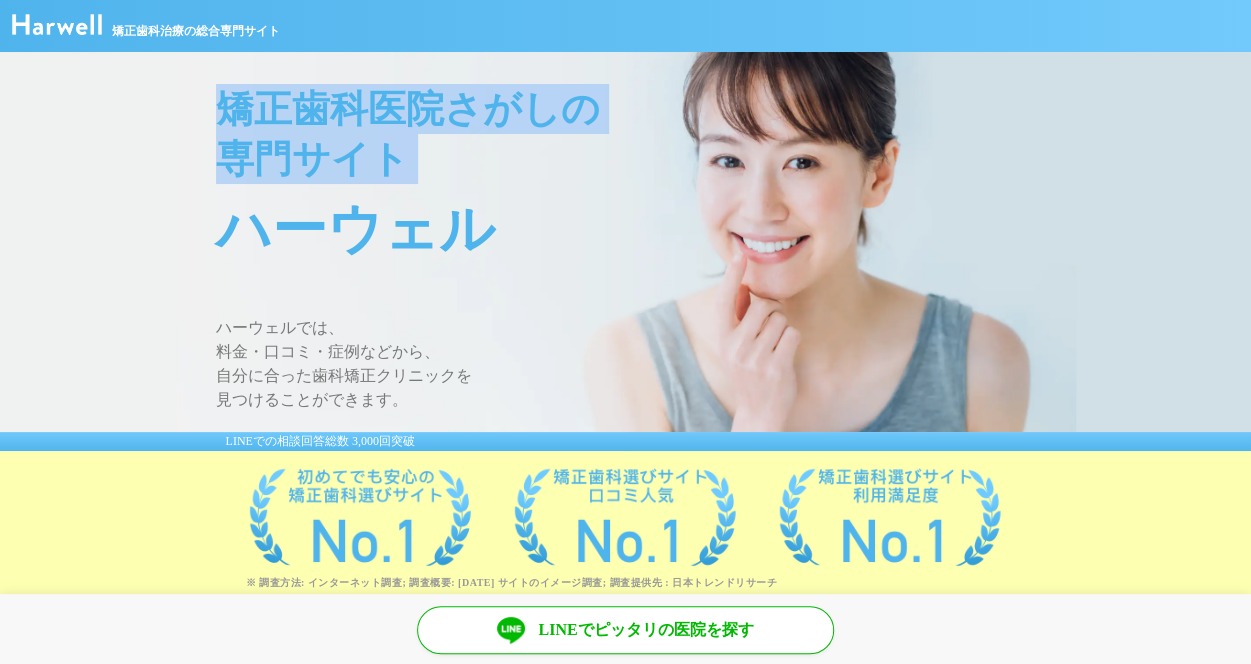 drag, startPoint x: 216, startPoint y: 118, endPoint x: 465, endPoint y: 165, distance: 253.39693 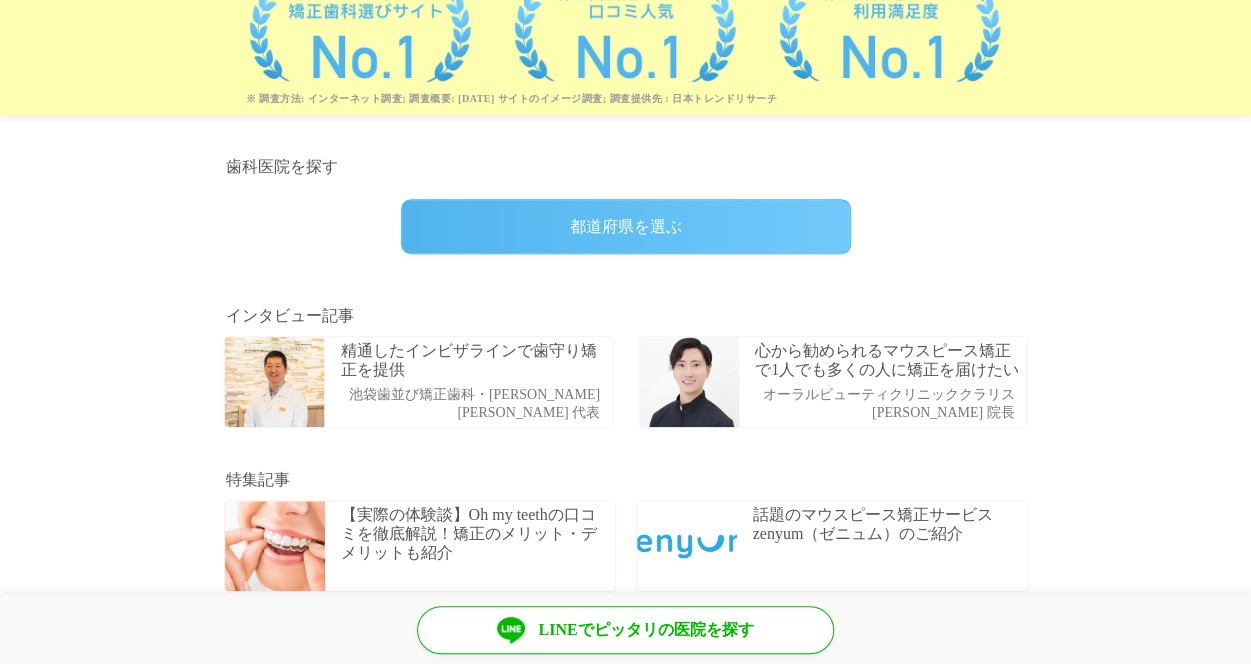 scroll, scrollTop: 0, scrollLeft: 0, axis: both 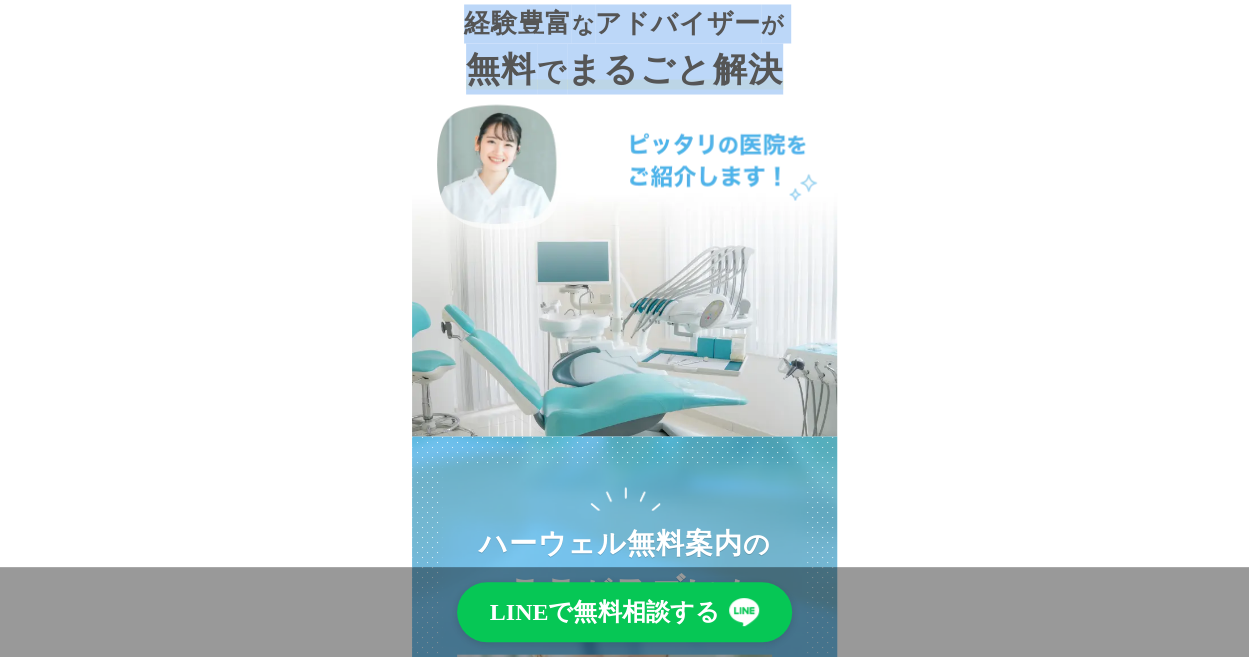 drag, startPoint x: 776, startPoint y: 62, endPoint x: 474, endPoint y: 19, distance: 305.0459 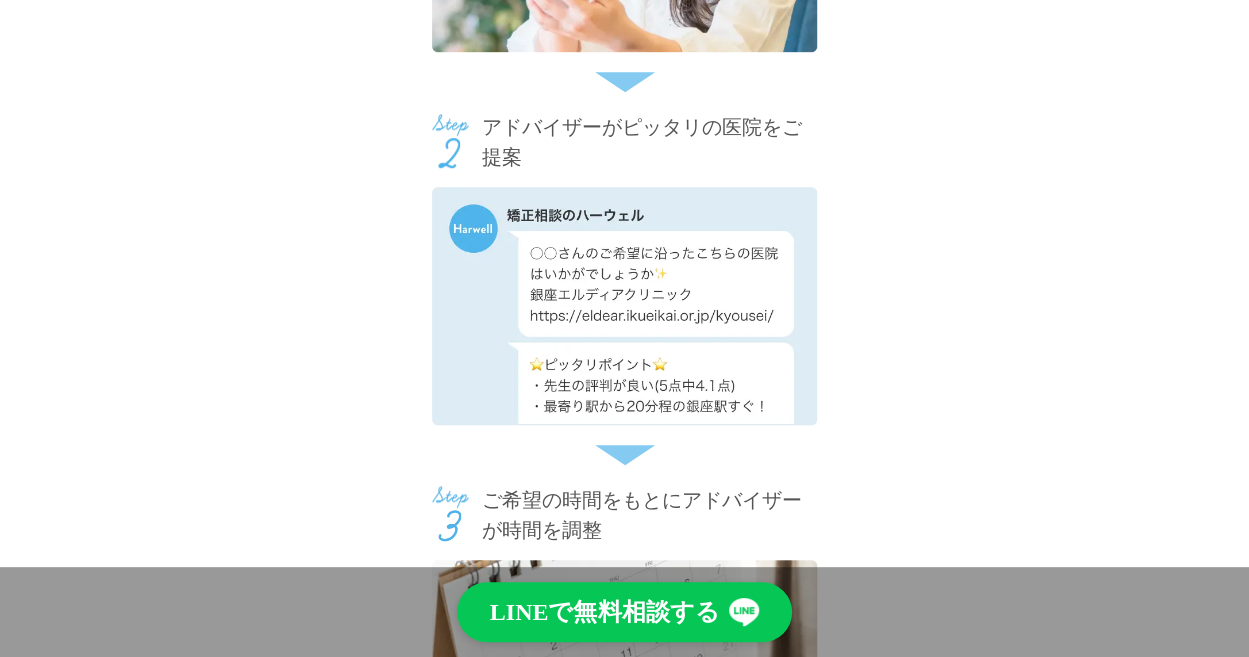 scroll, scrollTop: 4340, scrollLeft: 0, axis: vertical 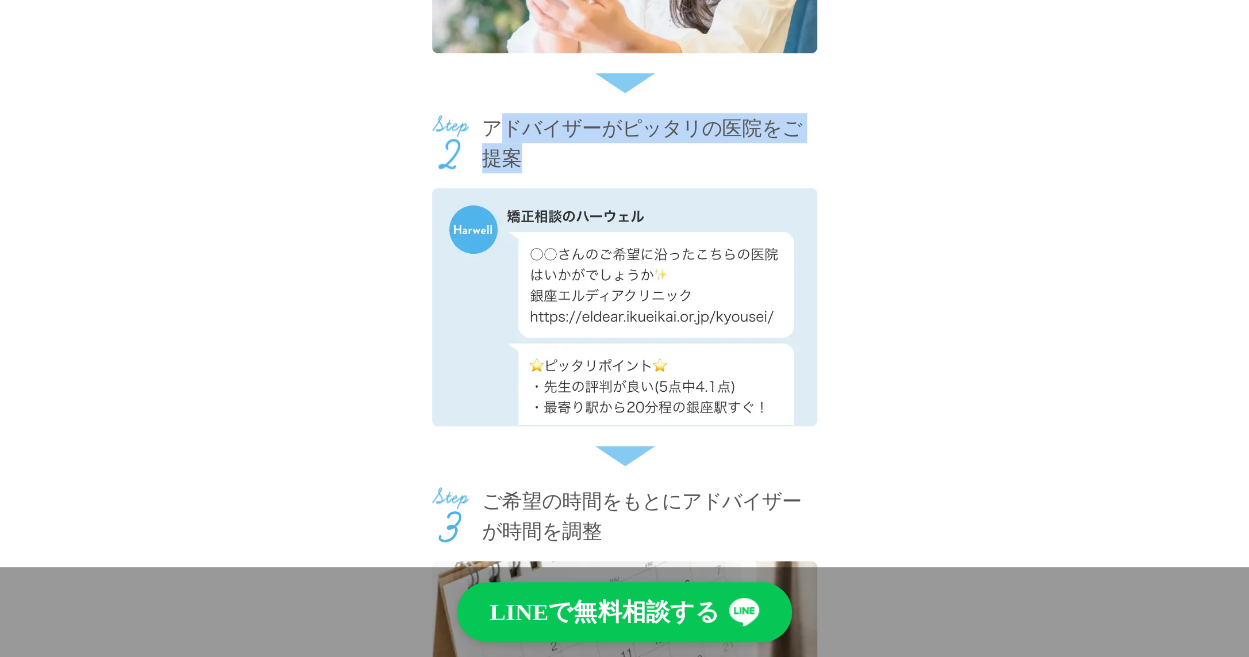 drag, startPoint x: 520, startPoint y: 147, endPoint x: 498, endPoint y: 129, distance: 28.42534 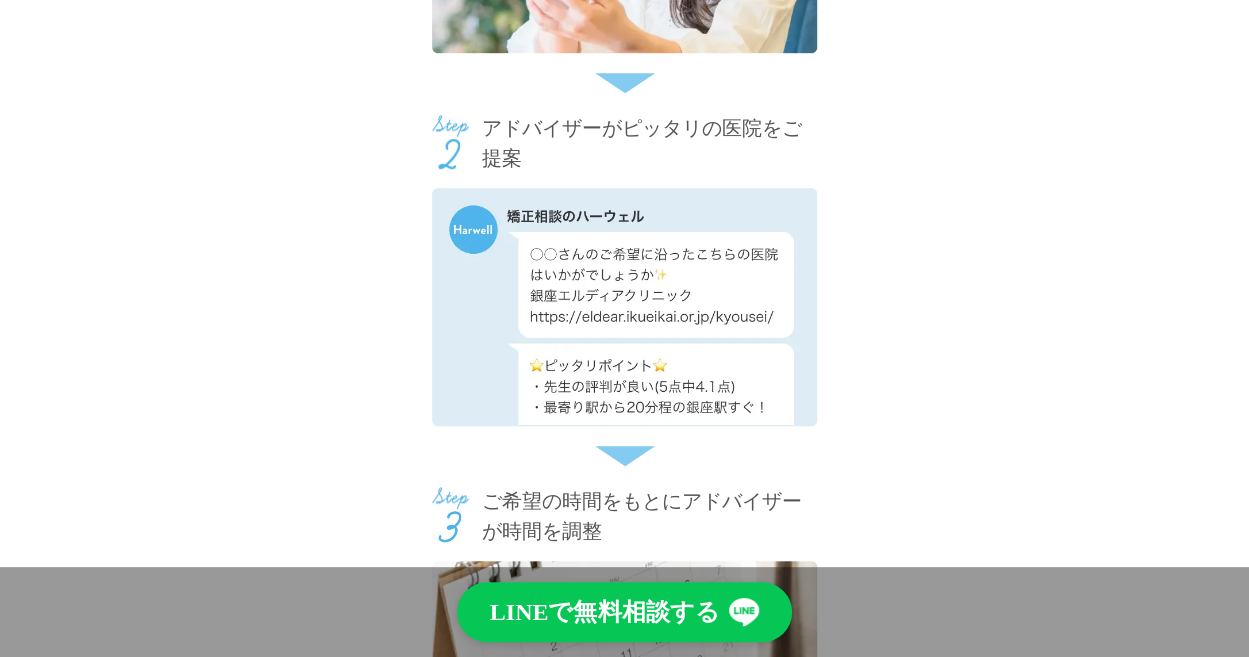 click on "アドバイザーがピッタリの医院をご提案" at bounding box center [649, 143] 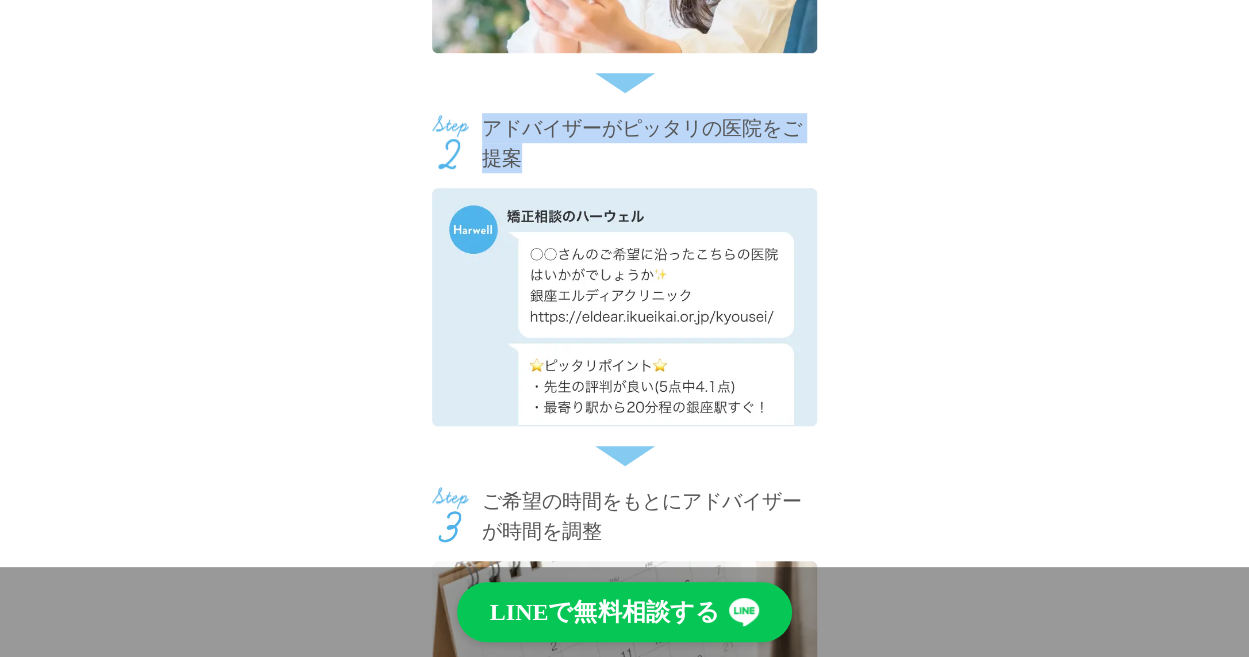 drag, startPoint x: 482, startPoint y: 118, endPoint x: 540, endPoint y: 160, distance: 71.610054 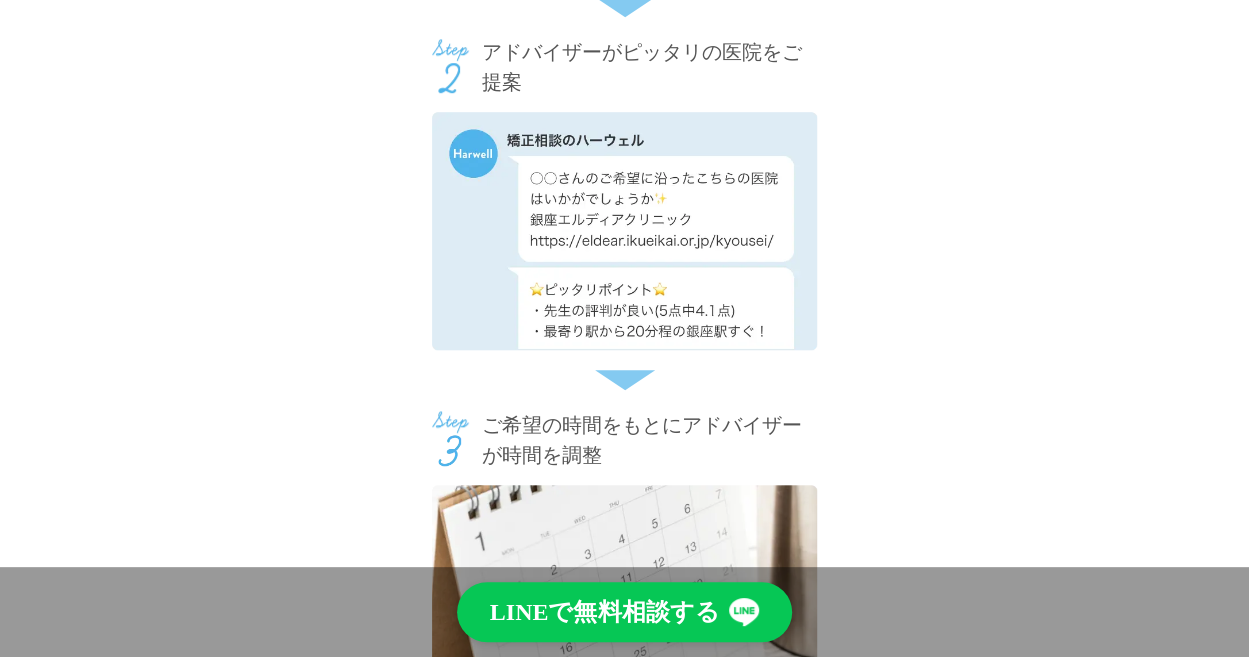 scroll, scrollTop: 4429, scrollLeft: 0, axis: vertical 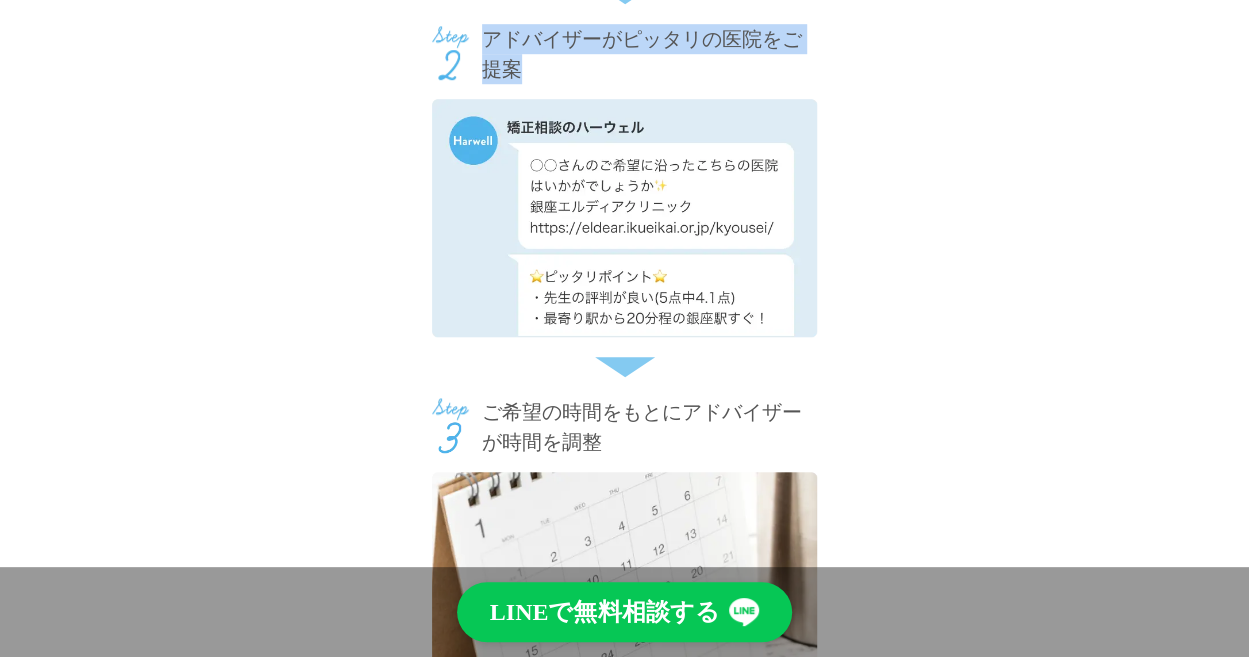 drag, startPoint x: 518, startPoint y: 66, endPoint x: 488, endPoint y: 39, distance: 40.36087 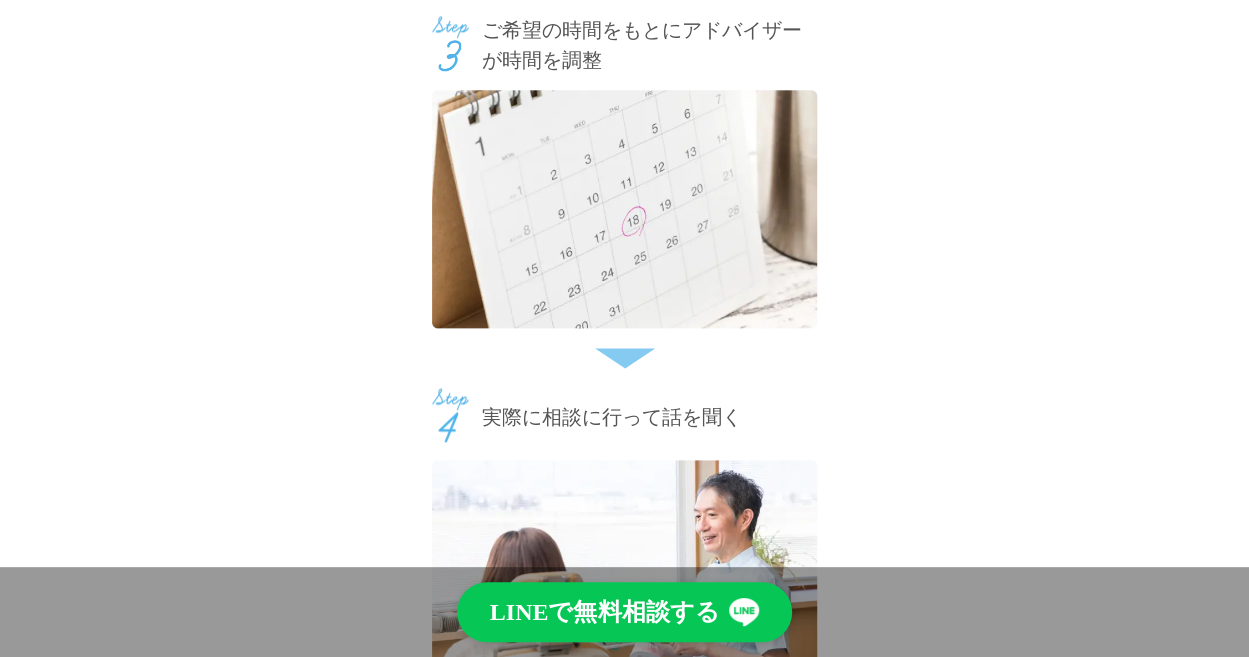 scroll, scrollTop: 4818, scrollLeft: 0, axis: vertical 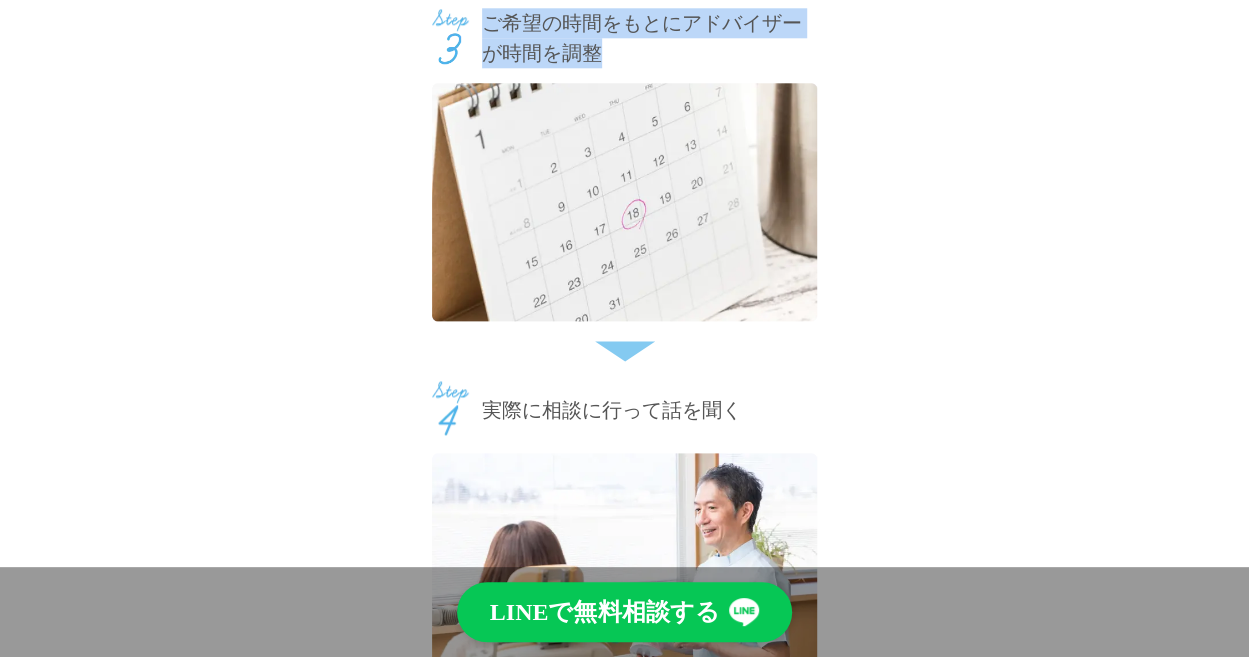 drag, startPoint x: 594, startPoint y: 51, endPoint x: 480, endPoint y: 15, distance: 119.54916 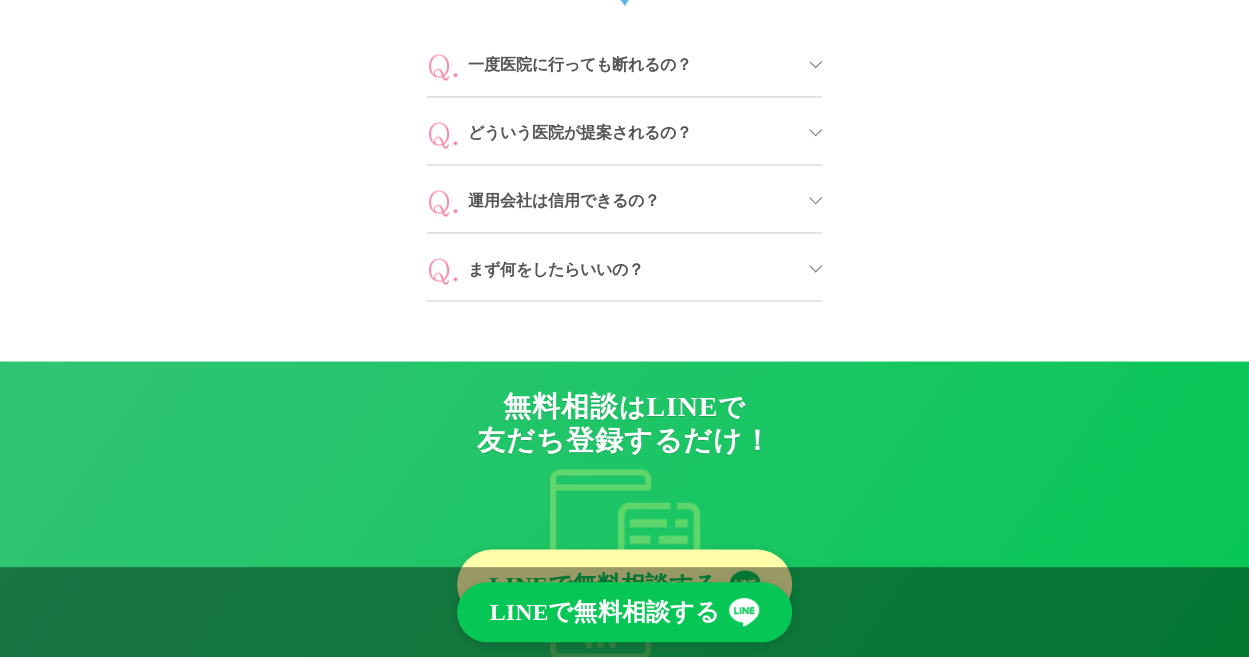 scroll, scrollTop: 9137, scrollLeft: 0, axis: vertical 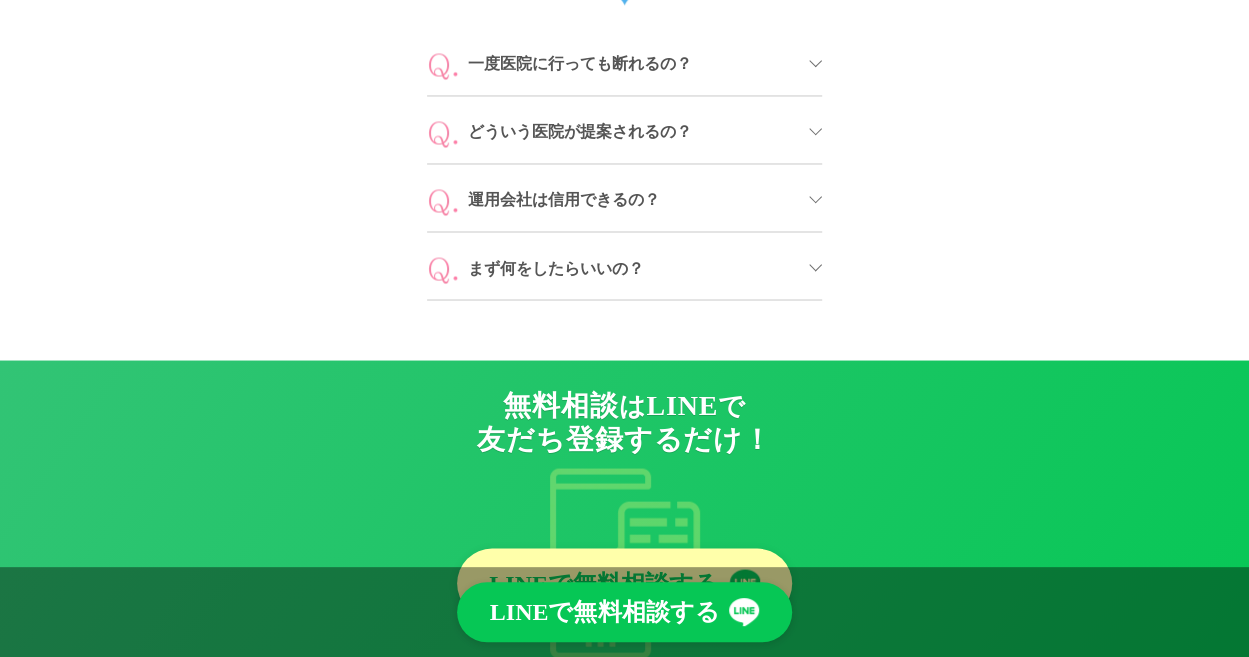 click on "一度医院に行っても断れるの？" at bounding box center [631, 64] 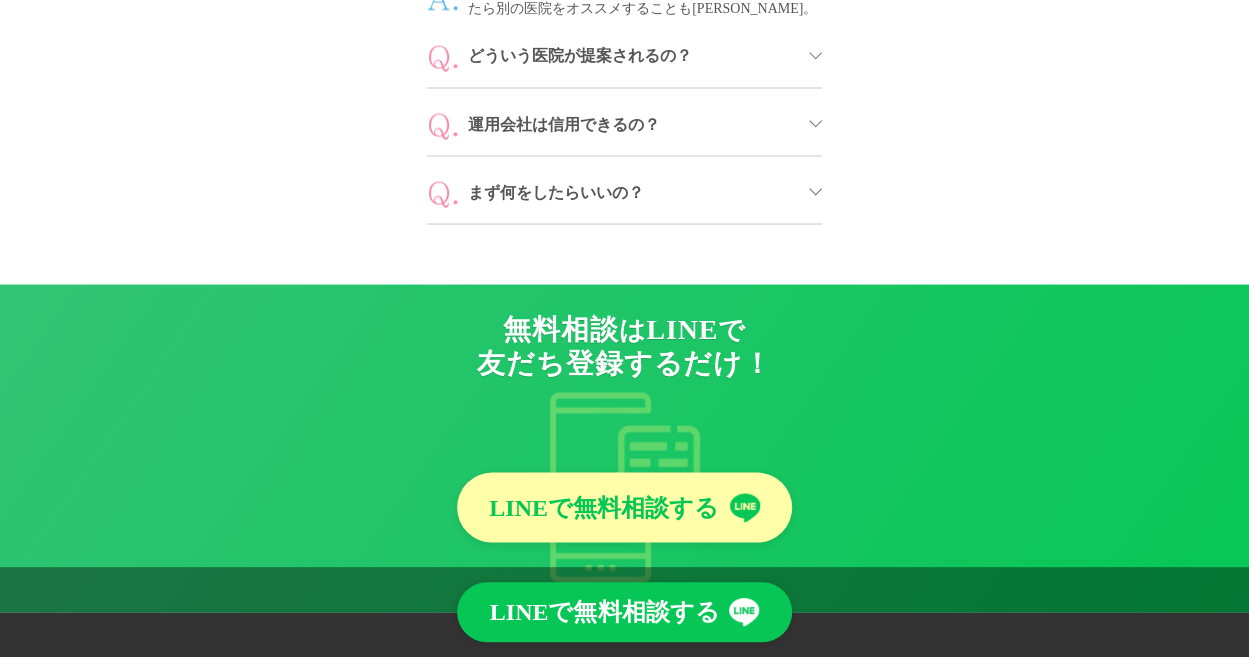 scroll, scrollTop: 9275, scrollLeft: 0, axis: vertical 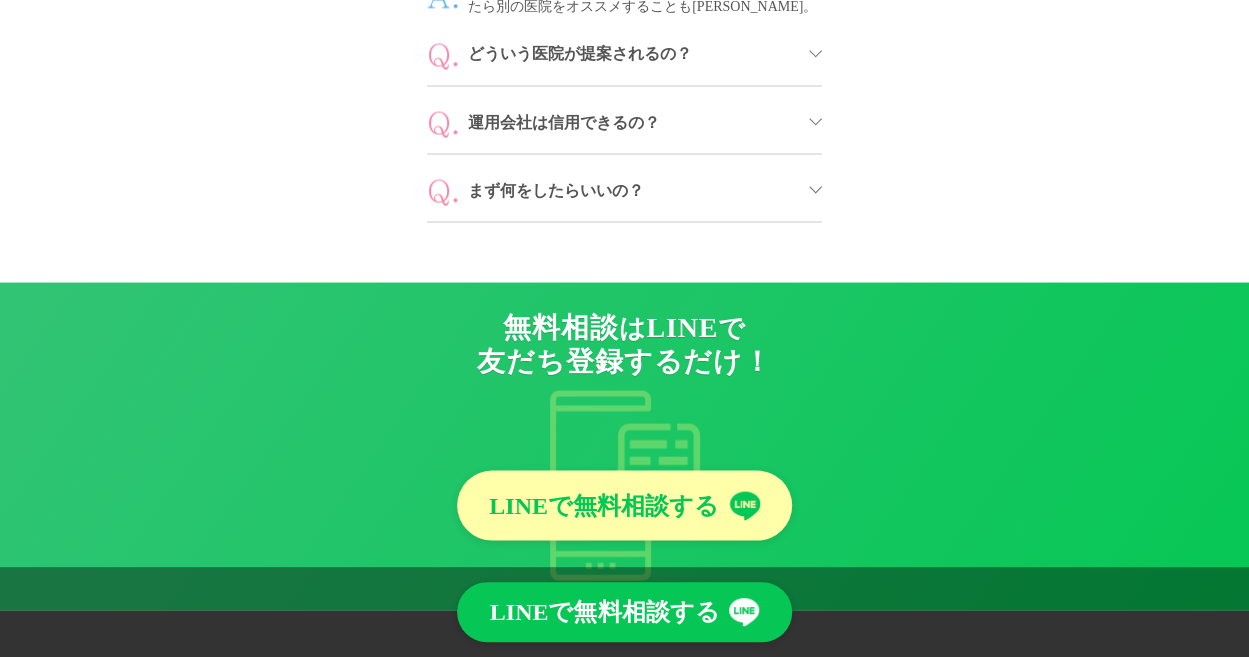 click on "どういう医院が提案されるの？" at bounding box center [624, 52] 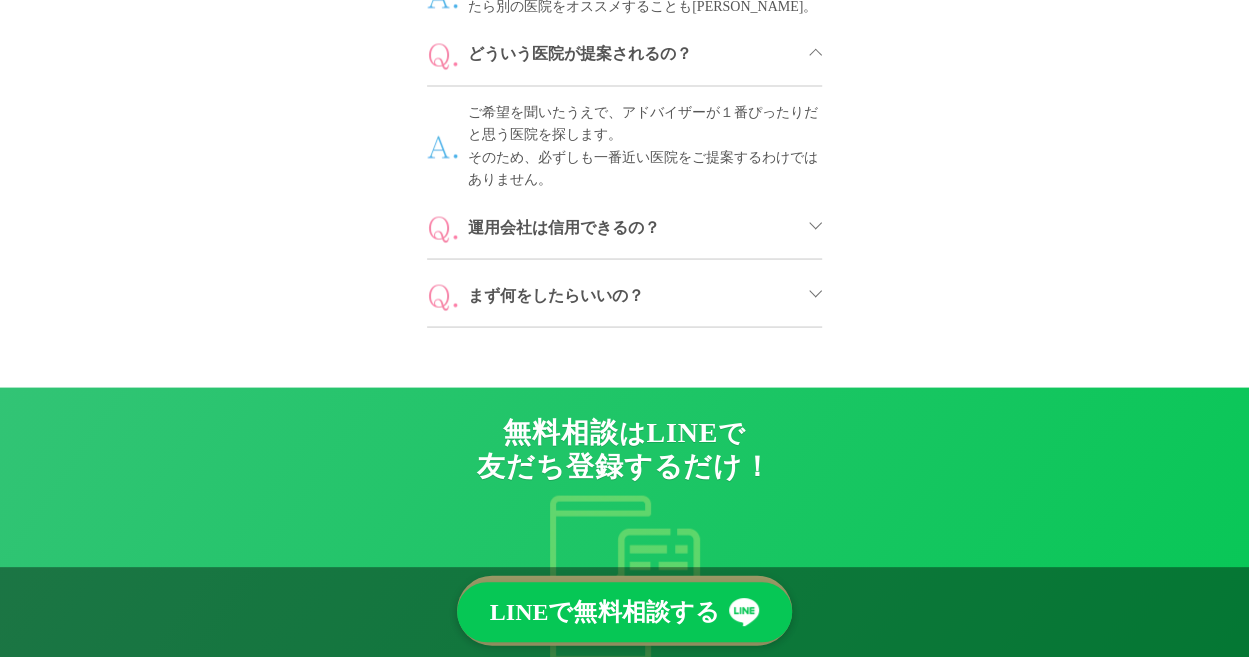 click on "運用会社は信用できるの？" at bounding box center (631, 227) 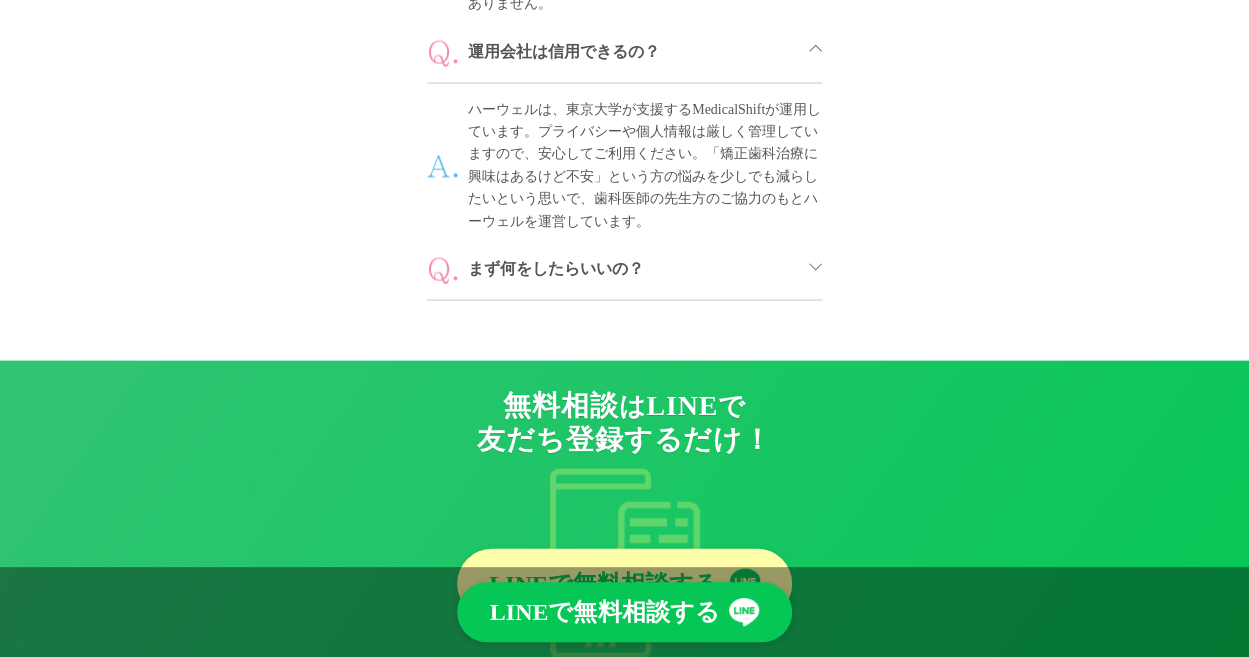 scroll, scrollTop: 9459, scrollLeft: 0, axis: vertical 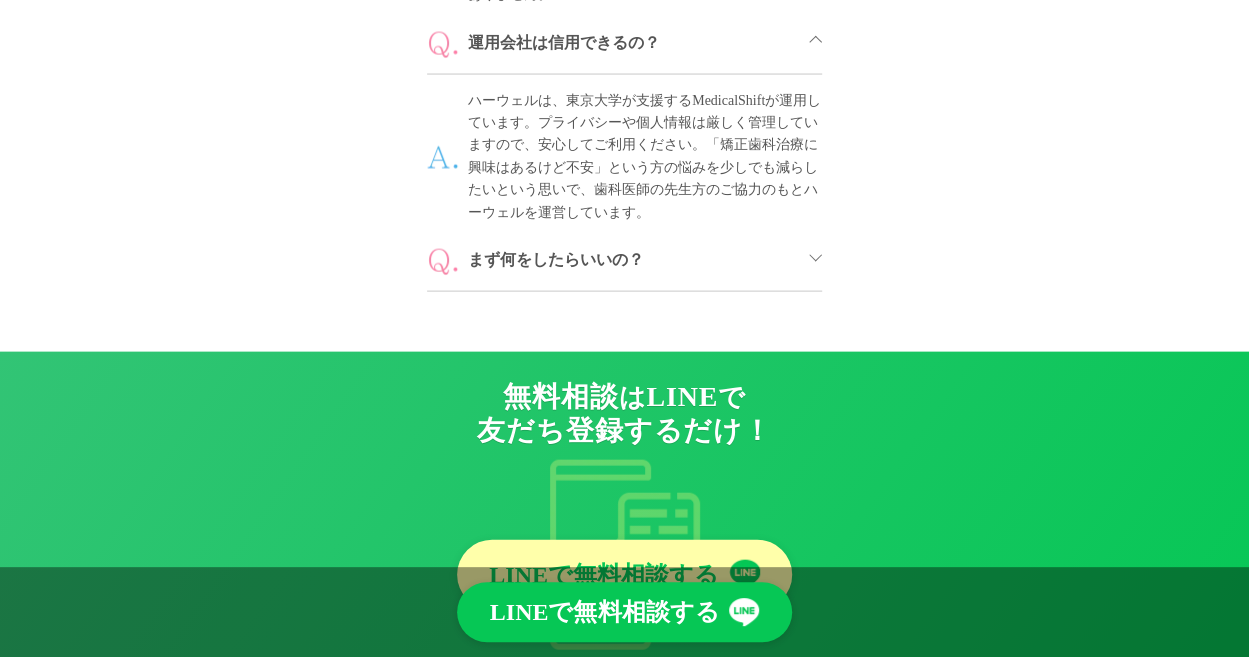 click on "まず何をしたらいいの？" at bounding box center (631, 260) 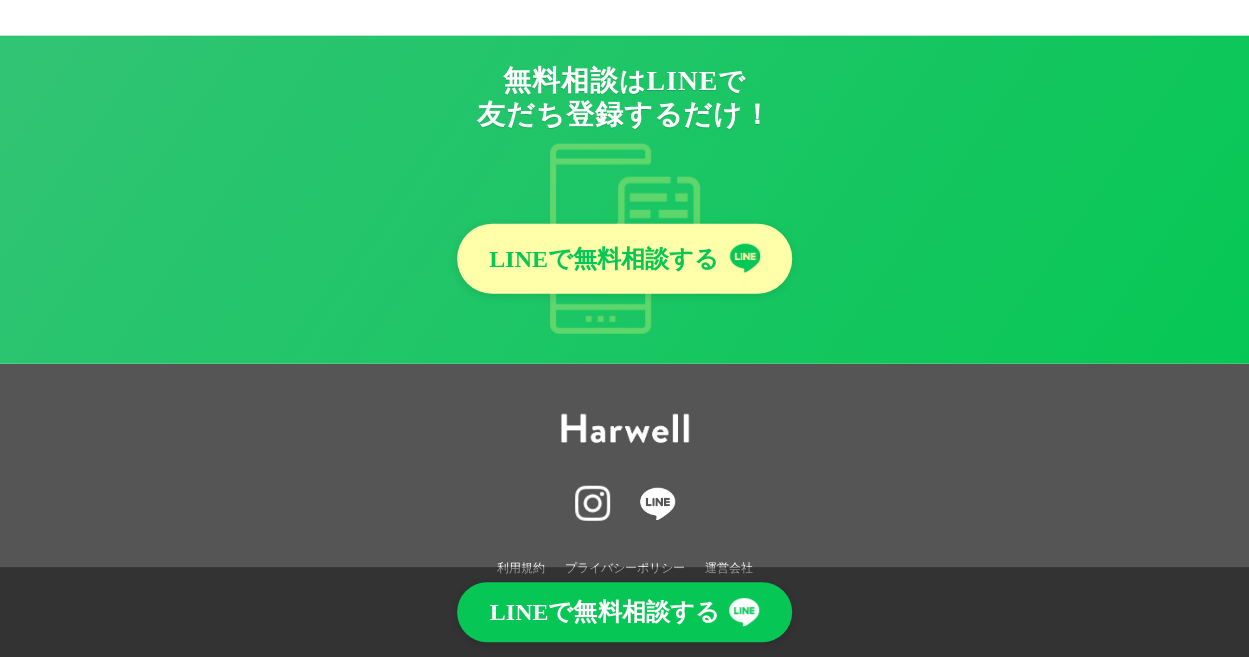 scroll, scrollTop: 9882, scrollLeft: 0, axis: vertical 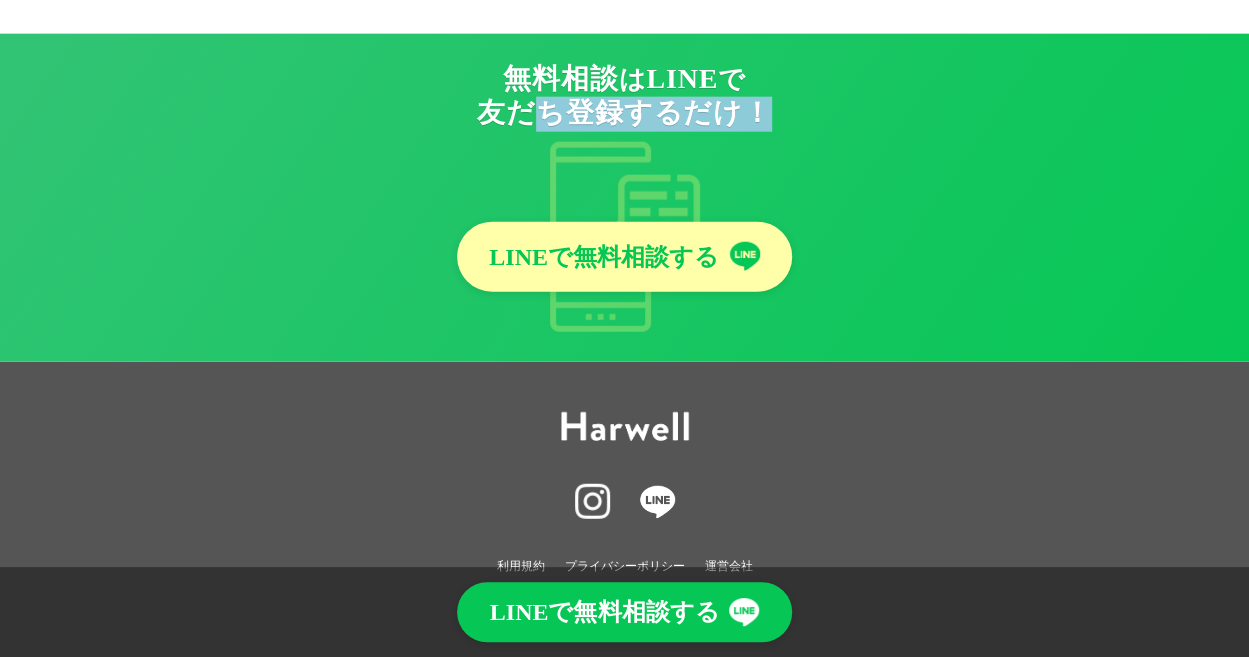 drag, startPoint x: 770, startPoint y: 109, endPoint x: 524, endPoint y: 82, distance: 247.47726 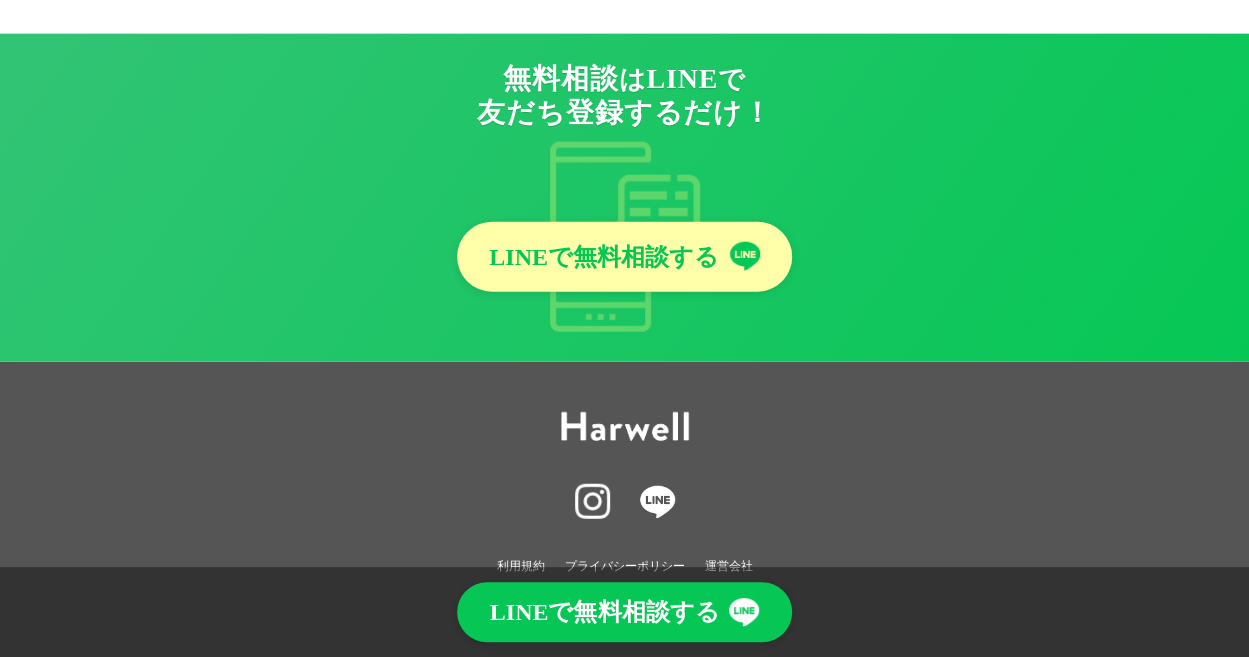 click on "無料相談 は LINE で 友だち登録するだけ！" at bounding box center (624, 98) 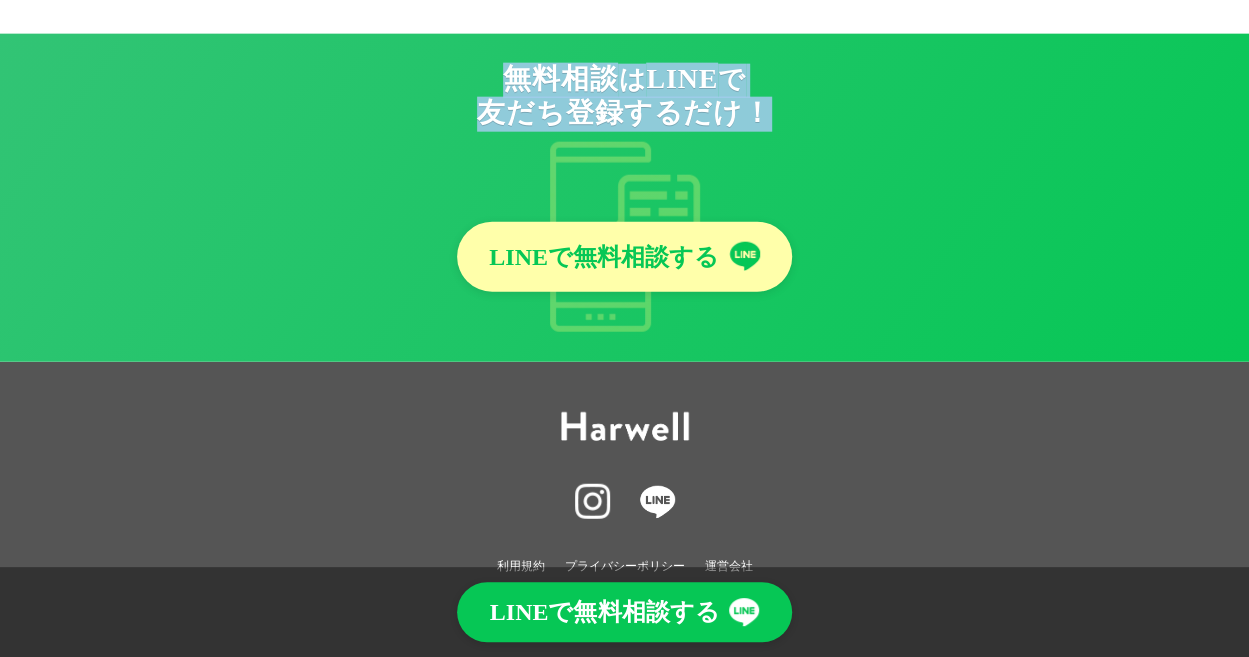 drag, startPoint x: 496, startPoint y: 62, endPoint x: 798, endPoint y: 117, distance: 306.96744 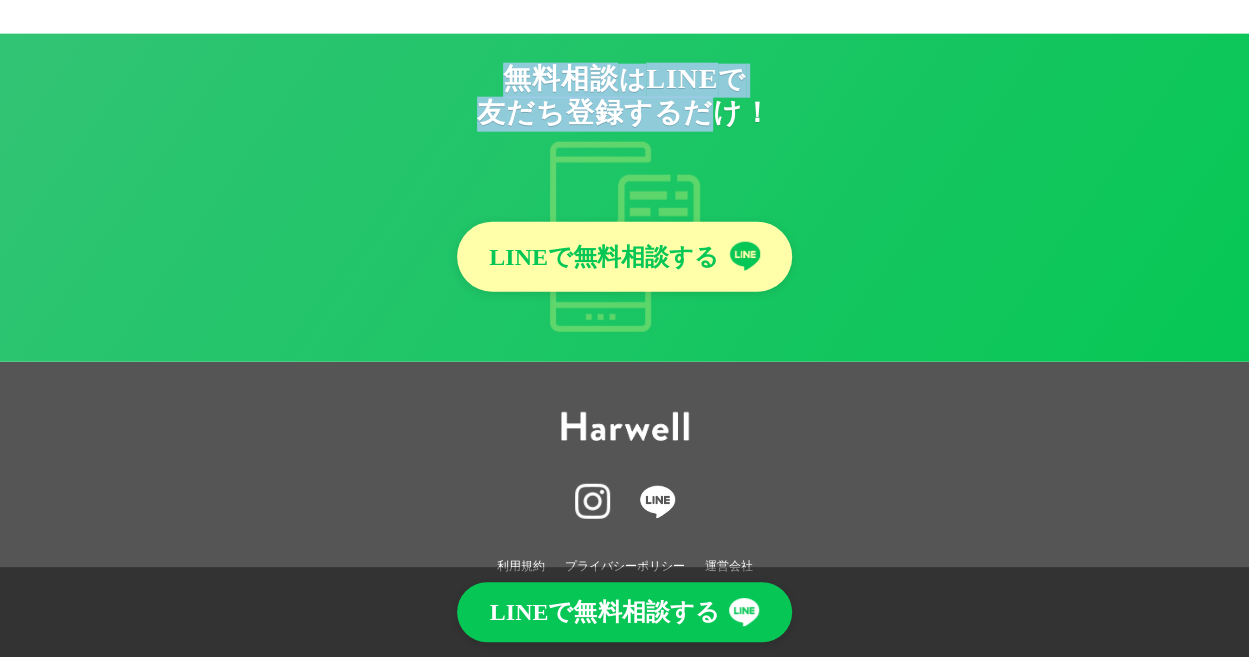 drag, startPoint x: 492, startPoint y: 54, endPoint x: 710, endPoint y: 106, distance: 224.11604 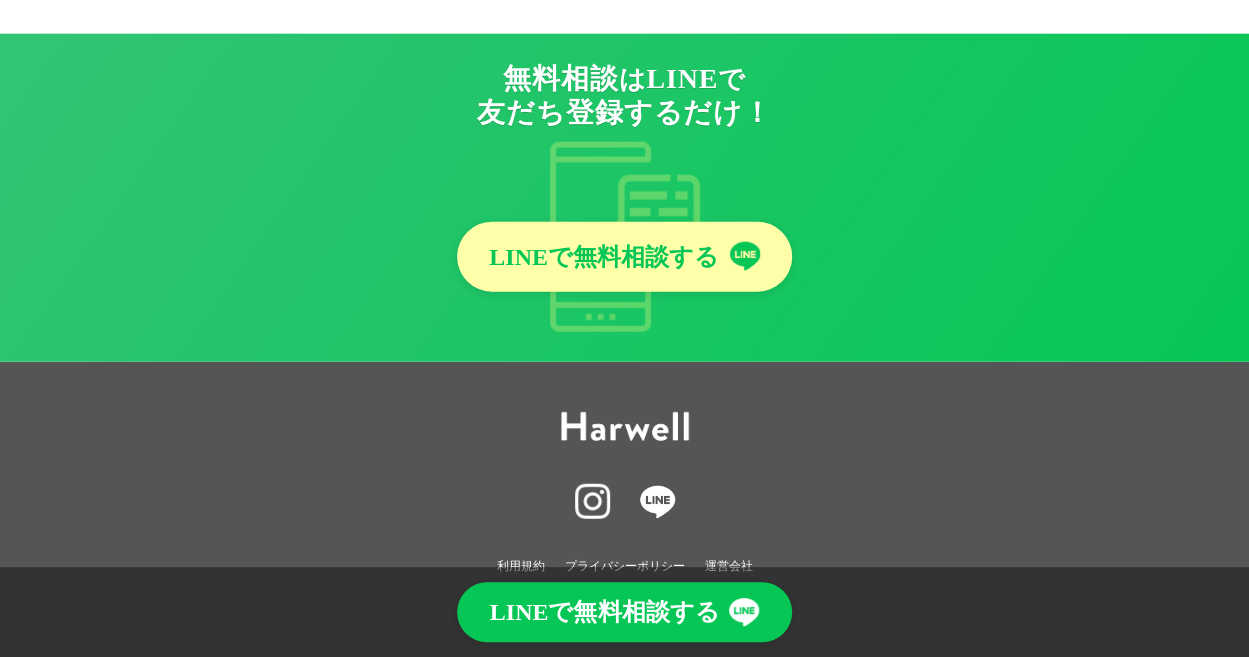 click on "無料相談 は LINE で 友だち登録するだけ！ LINEで無料相談する" at bounding box center [624, 198] 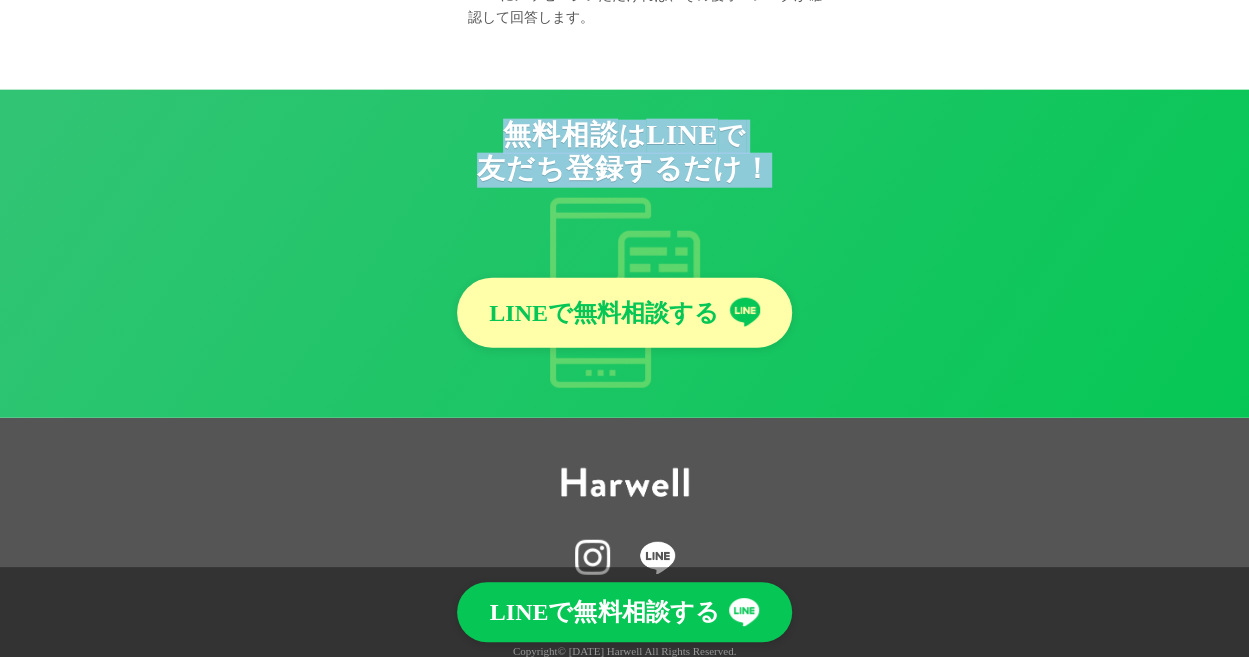 drag, startPoint x: 771, startPoint y: 152, endPoint x: 482, endPoint y: 115, distance: 291.3589 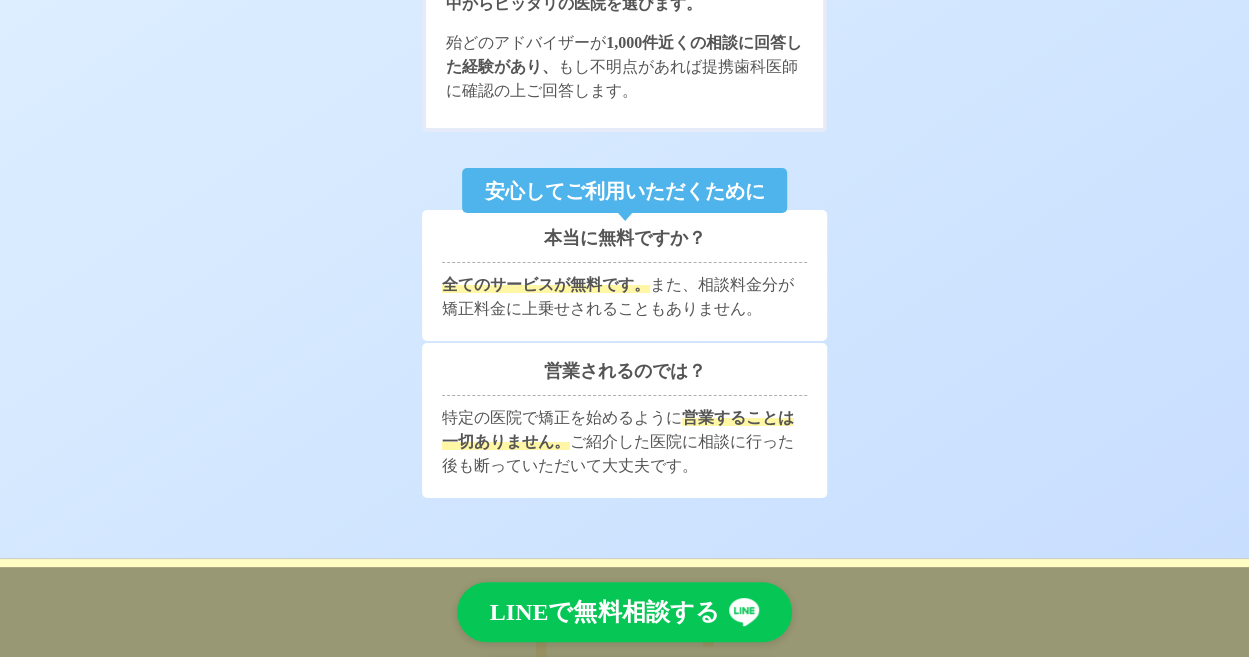 scroll, scrollTop: 7296, scrollLeft: 0, axis: vertical 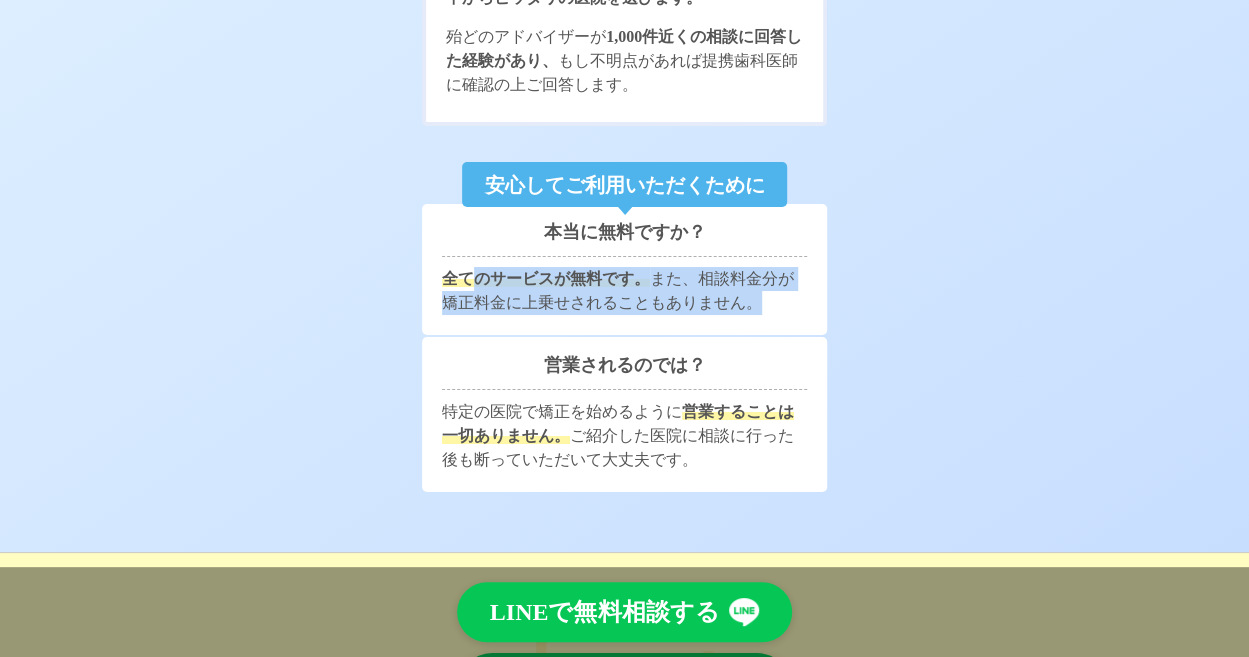 drag, startPoint x: 772, startPoint y: 295, endPoint x: 472, endPoint y: 269, distance: 301.12457 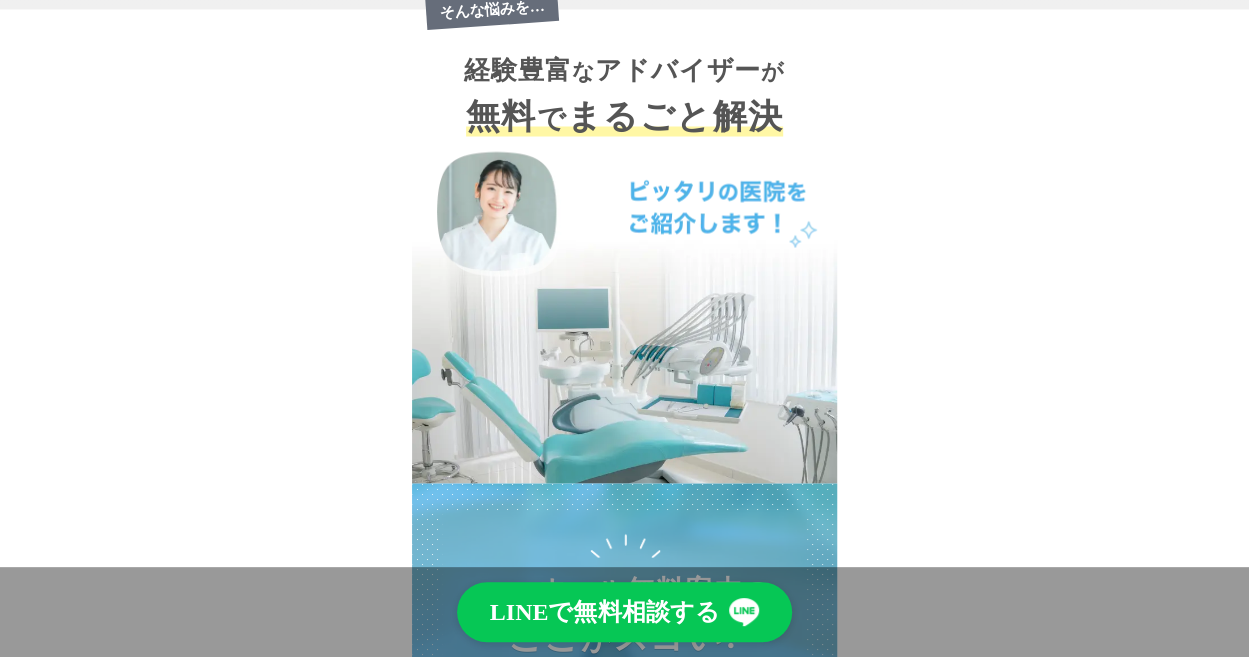 scroll, scrollTop: 1779, scrollLeft: 0, axis: vertical 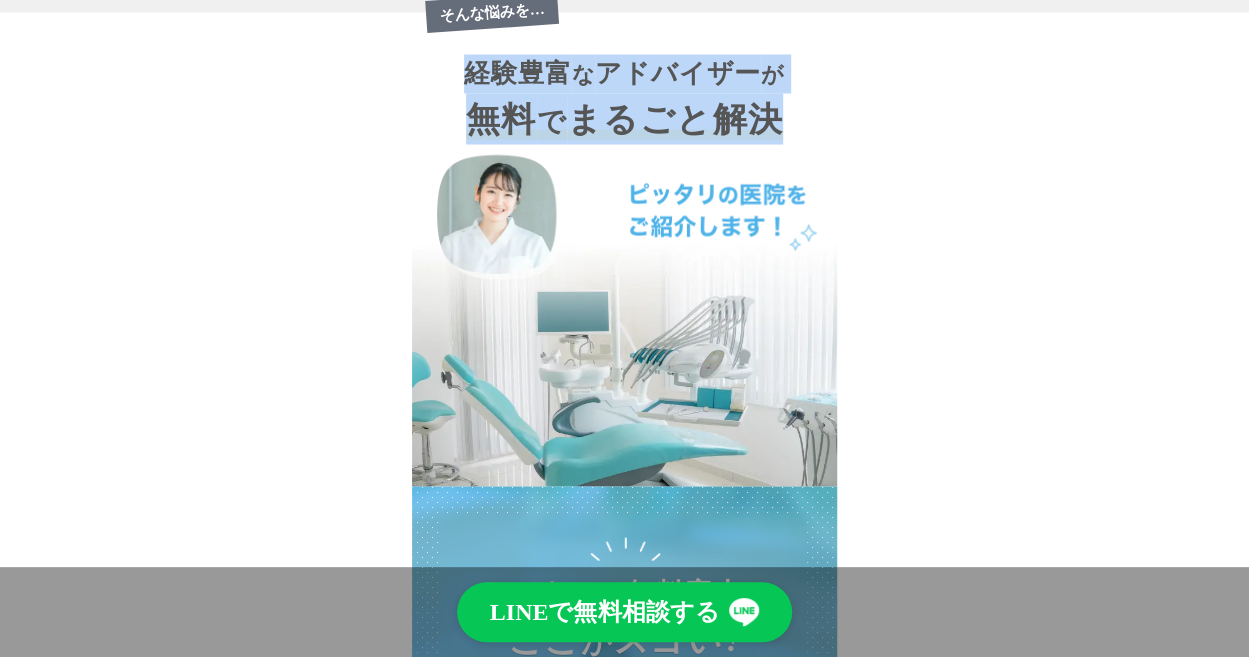drag, startPoint x: 778, startPoint y: 103, endPoint x: 464, endPoint y: 72, distance: 315.52655 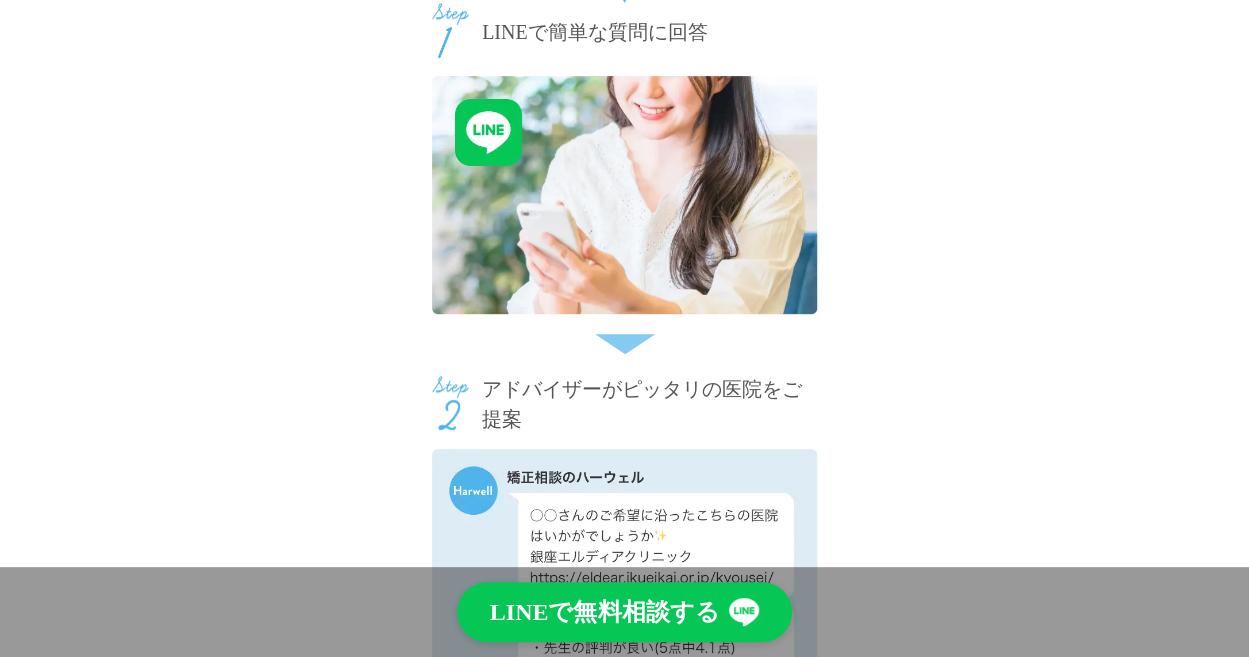 scroll, scrollTop: 4080, scrollLeft: 0, axis: vertical 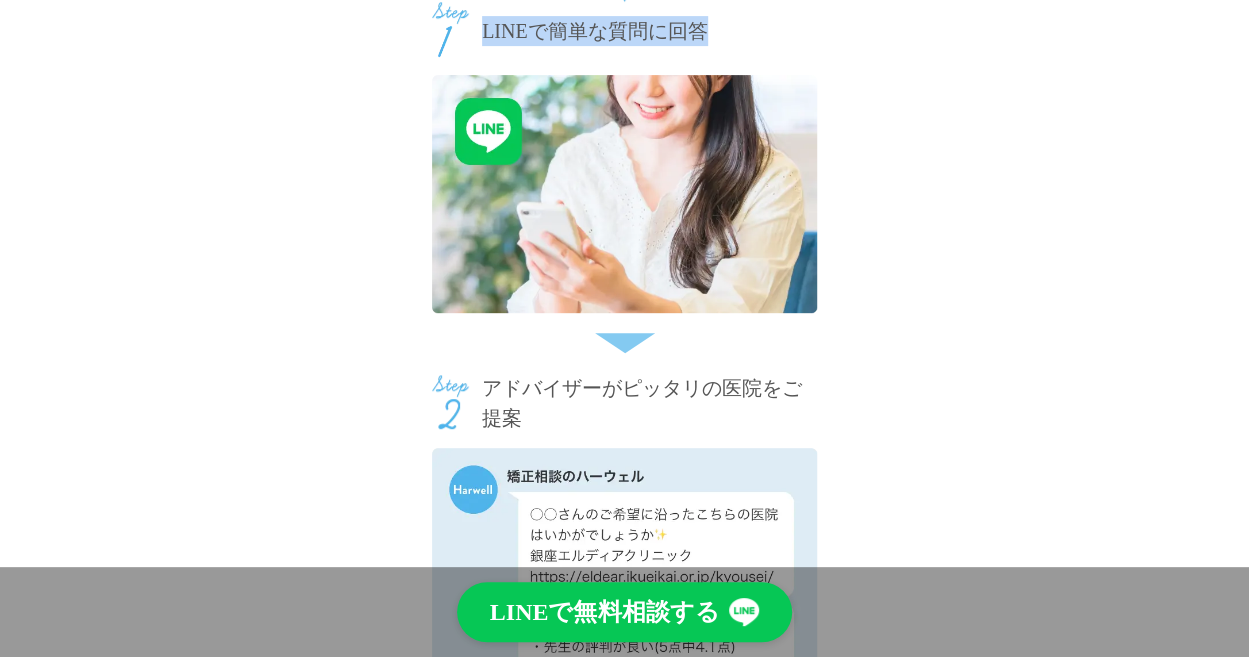 drag, startPoint x: 705, startPoint y: 28, endPoint x: 474, endPoint y: 26, distance: 231.00865 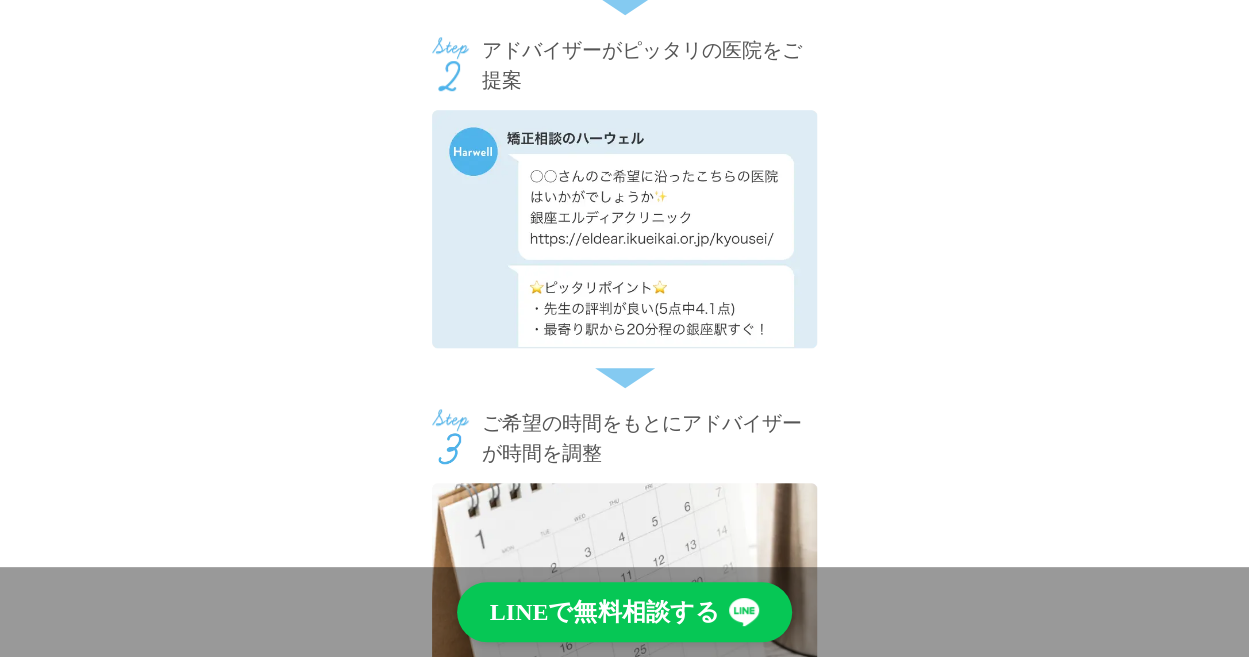 scroll, scrollTop: 4420, scrollLeft: 0, axis: vertical 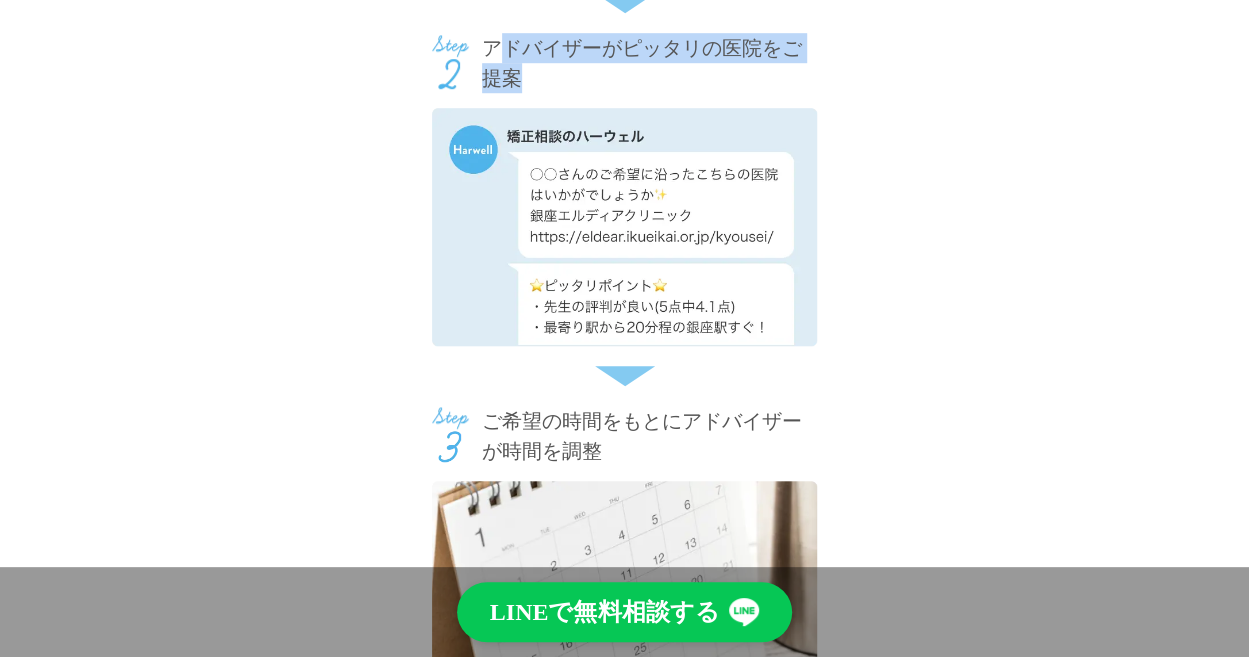 drag, startPoint x: 528, startPoint y: 73, endPoint x: 486, endPoint y: 45, distance: 50.47772 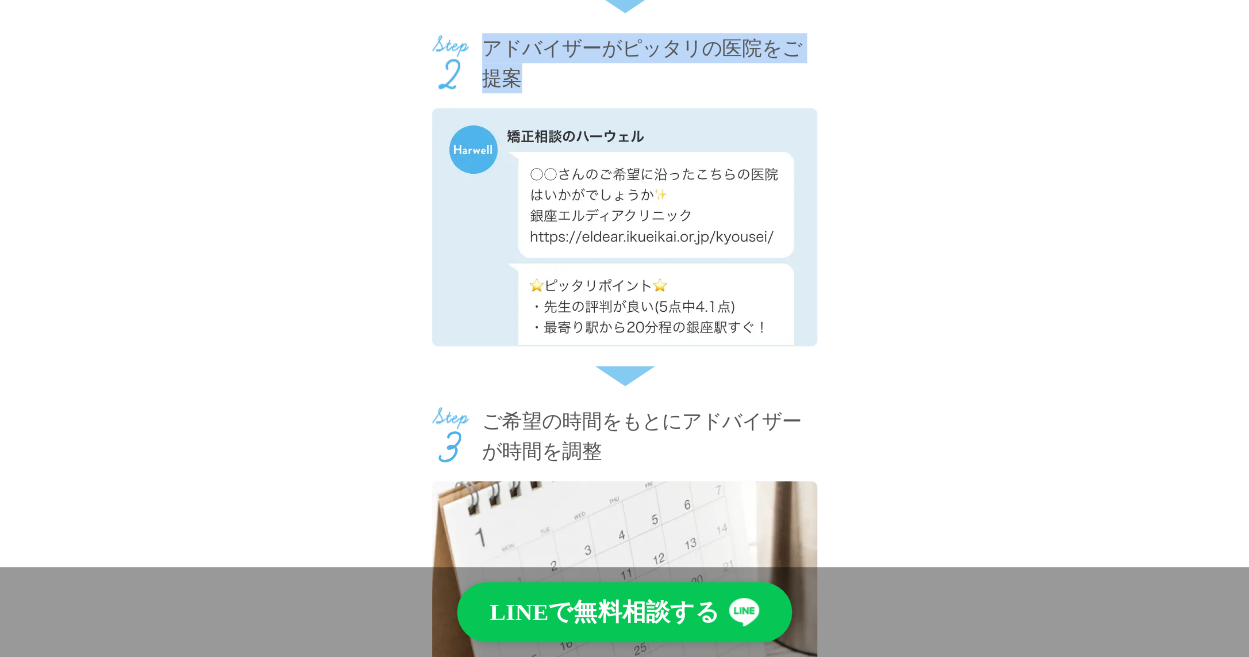 click on "アドバイザーがピッタリの医院をご提案" at bounding box center [649, 63] 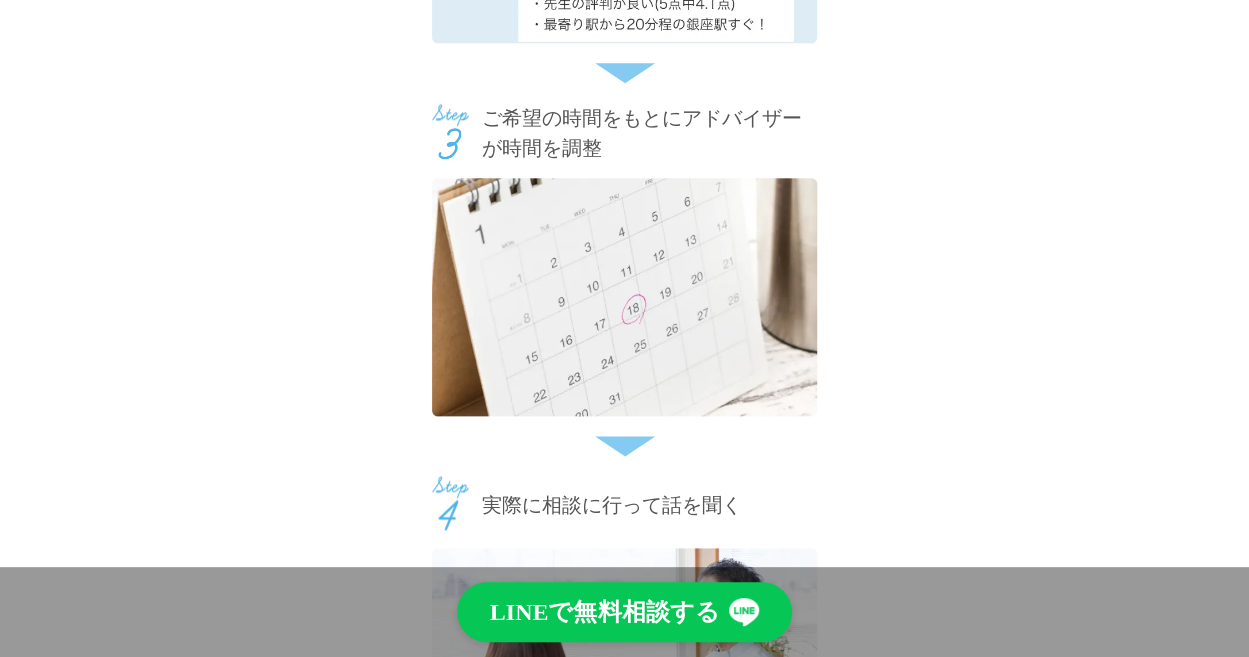 scroll, scrollTop: 4789, scrollLeft: 0, axis: vertical 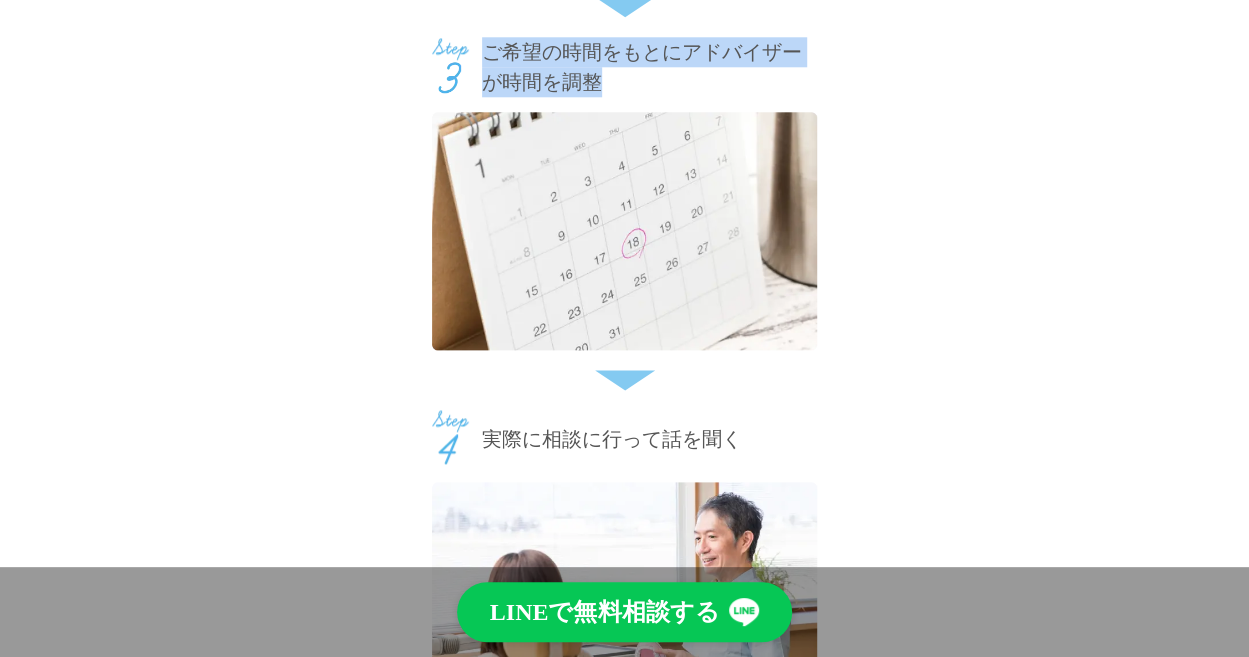 drag, startPoint x: 480, startPoint y: 40, endPoint x: 623, endPoint y: 81, distance: 148.76155 